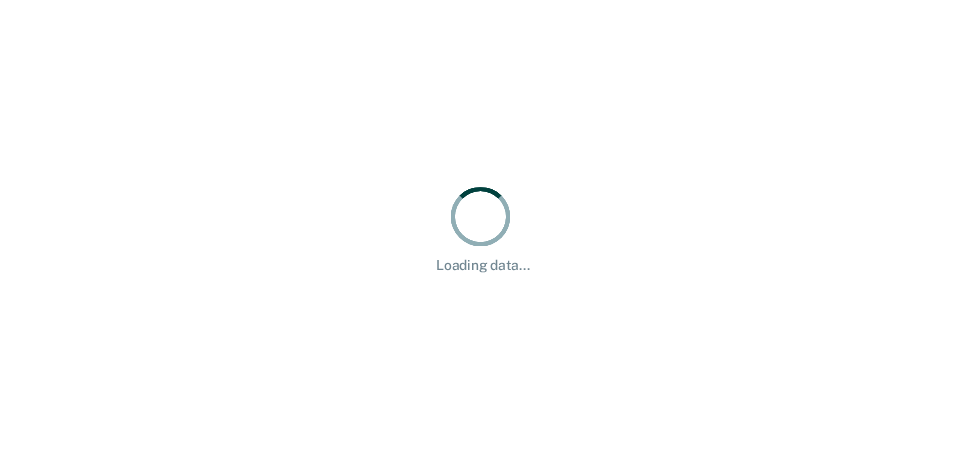 scroll, scrollTop: 0, scrollLeft: 0, axis: both 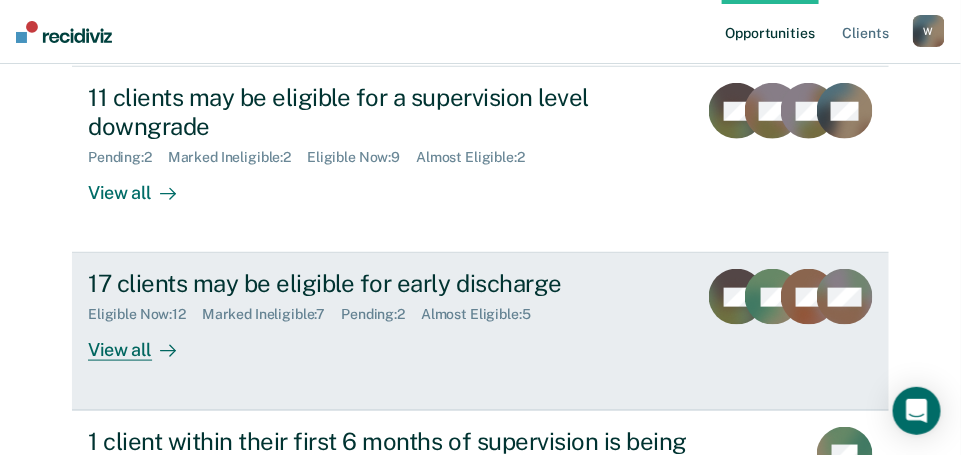 click on "View all" at bounding box center (144, 342) 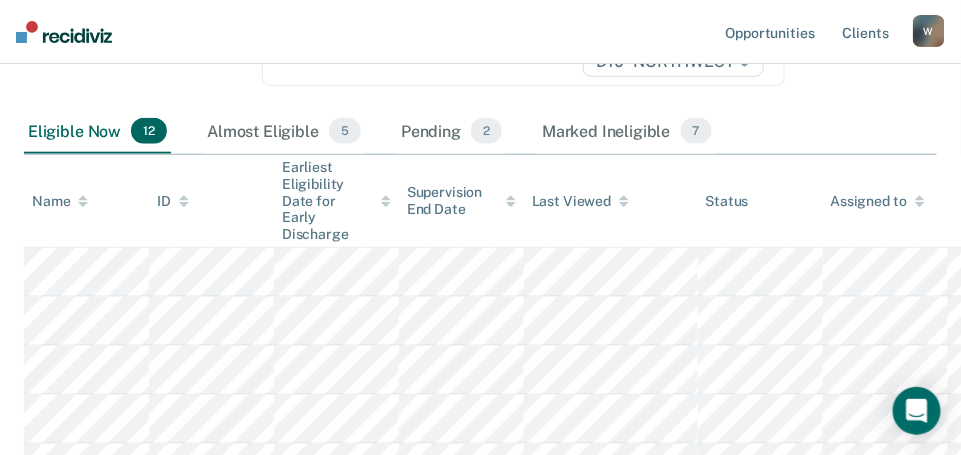 scroll, scrollTop: 404, scrollLeft: 0, axis: vertical 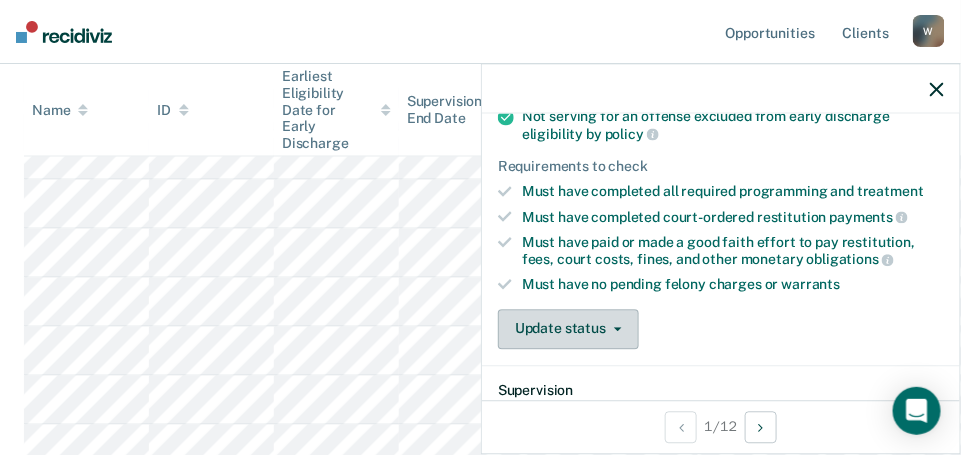 click on "Update status" at bounding box center [568, 329] 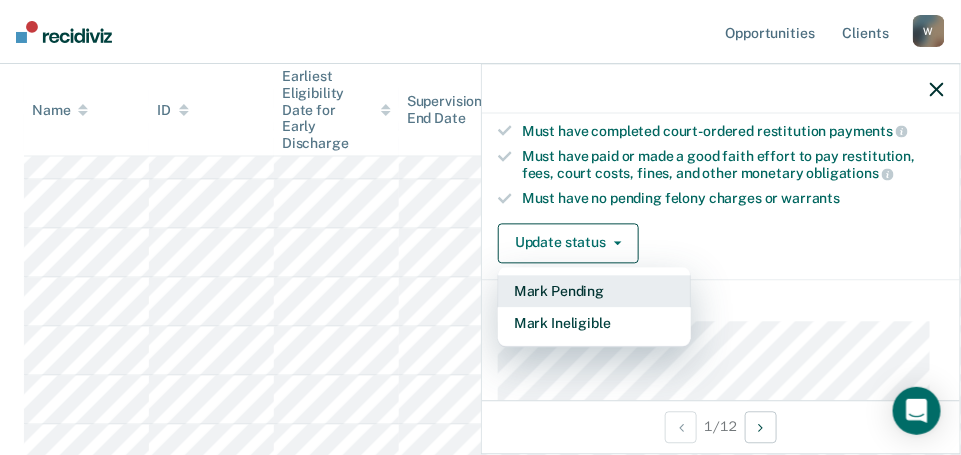 scroll, scrollTop: 366, scrollLeft: 0, axis: vertical 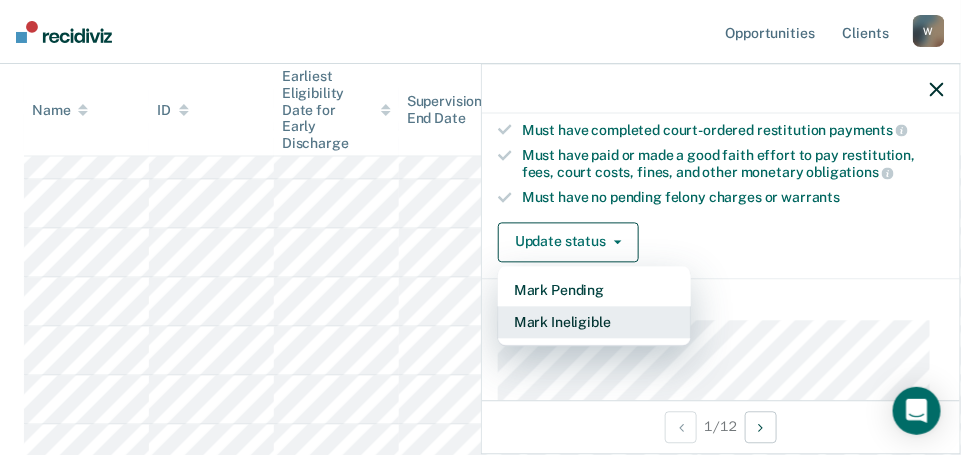 click on "Mark Ineligible" at bounding box center (594, 322) 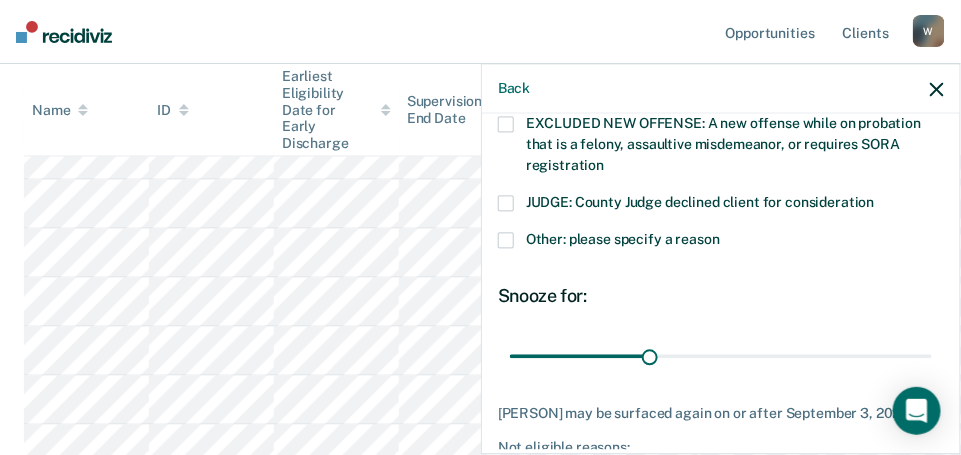 scroll, scrollTop: 808, scrollLeft: 0, axis: vertical 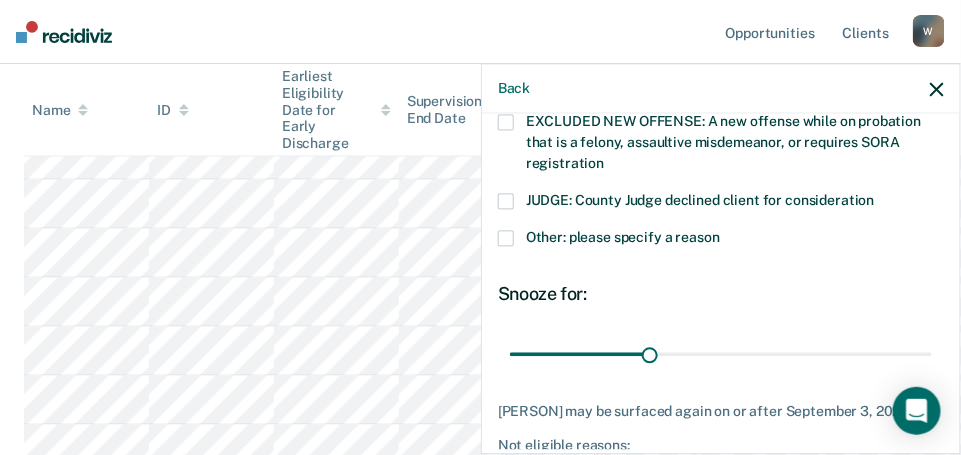 click at bounding box center [506, 238] 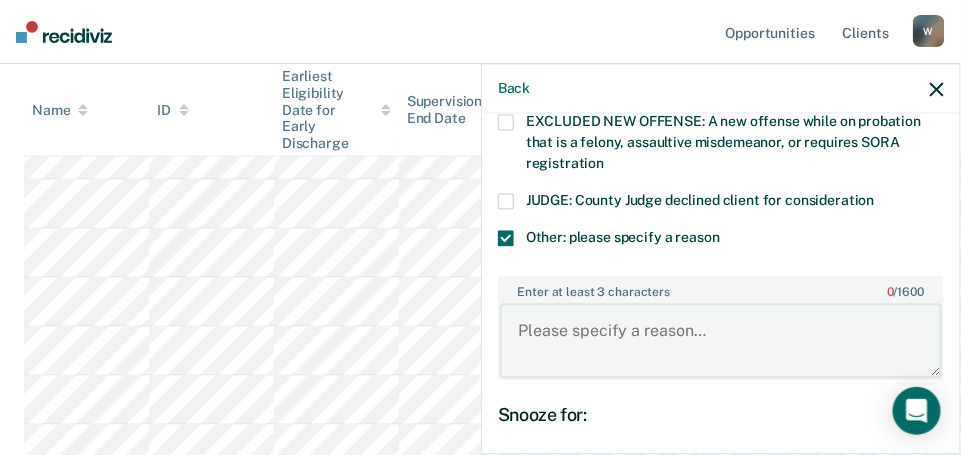 click on "Enter at least 3 characters 0  /  1600" at bounding box center [721, 341] 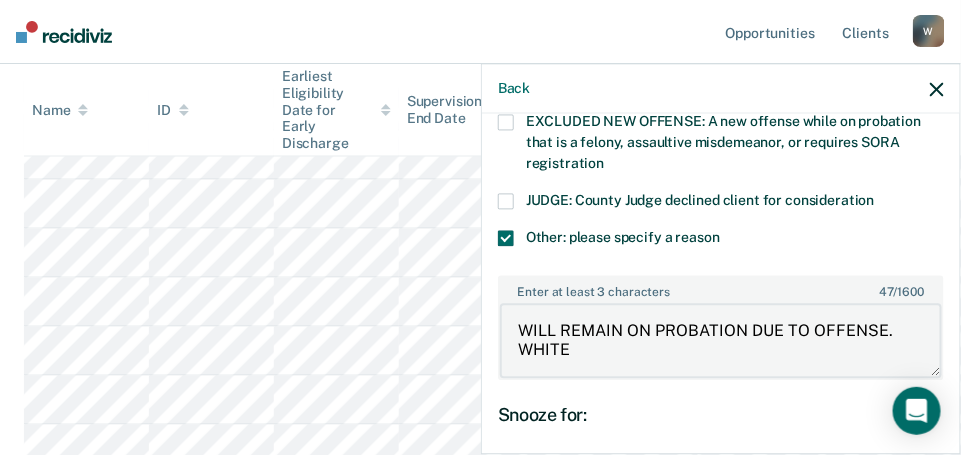 scroll, scrollTop: 930, scrollLeft: 0, axis: vertical 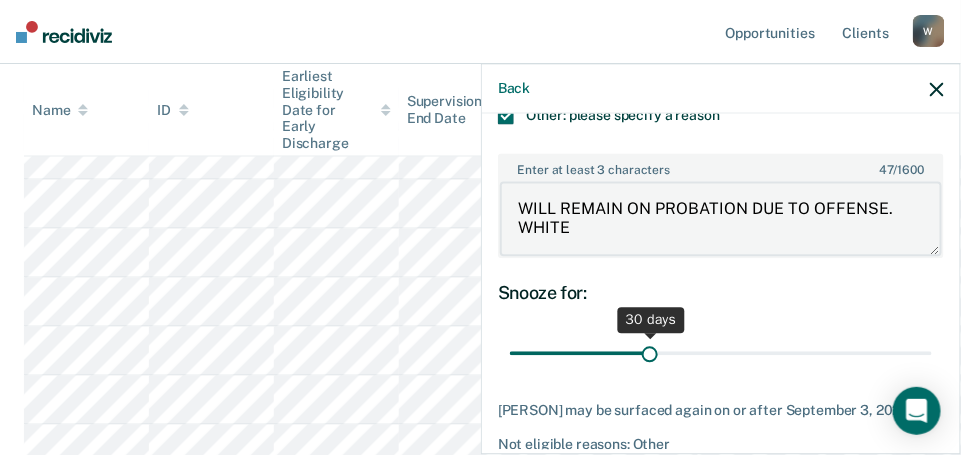 type on "WILL REMAIN ON PROBATION DUE TO OFFENSE. WHITE" 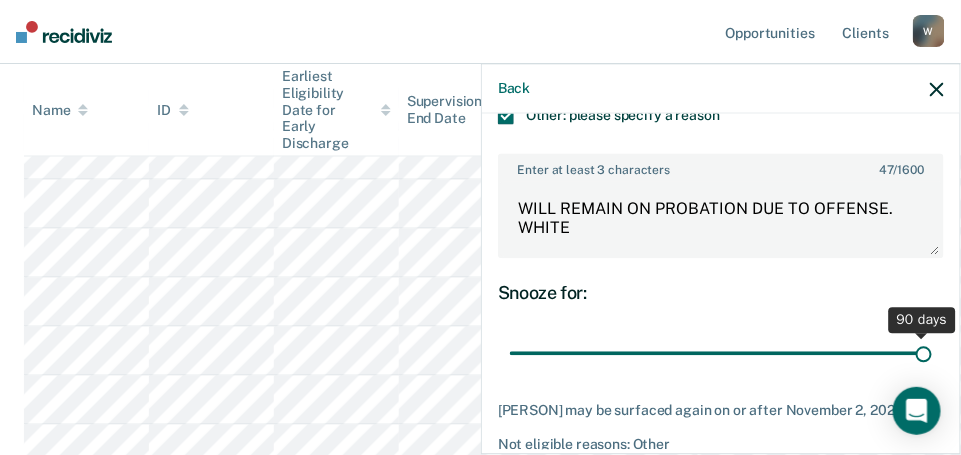 drag, startPoint x: 646, startPoint y: 366, endPoint x: 979, endPoint y: 373, distance: 333.07358 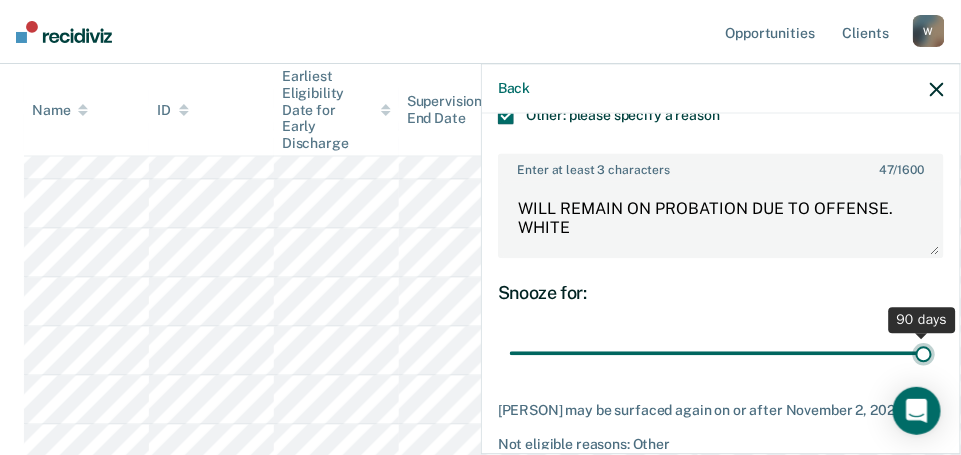 type on "90" 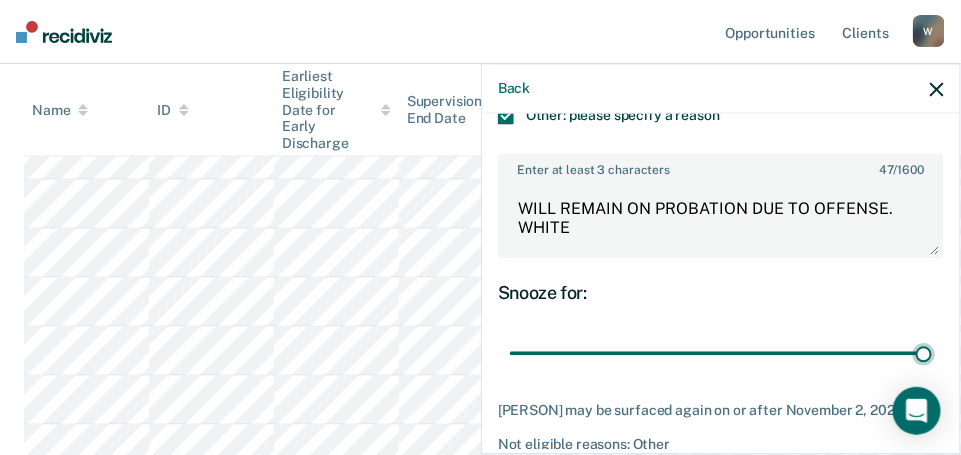 scroll, scrollTop: 1055, scrollLeft: 0, axis: vertical 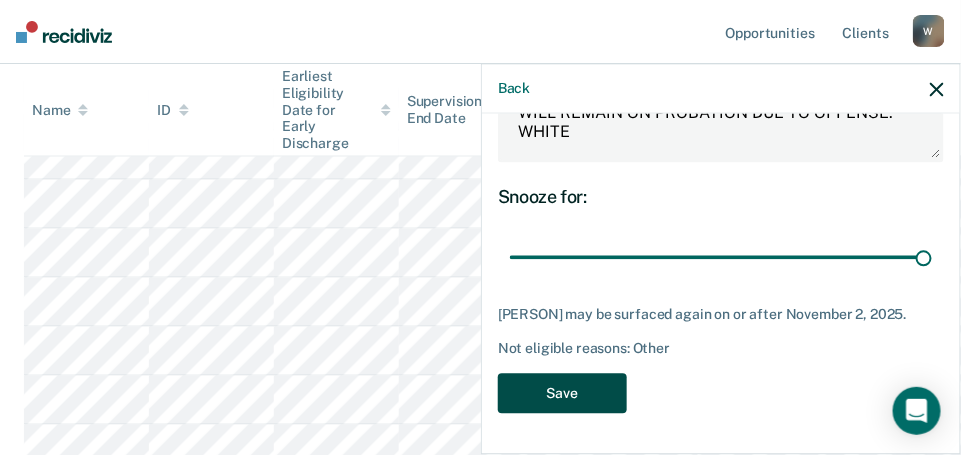 click on "Save" at bounding box center [562, 393] 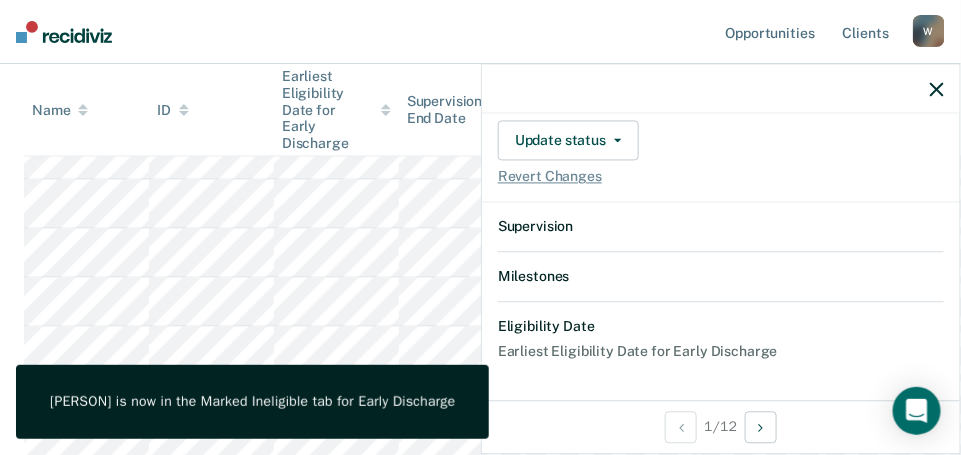 scroll, scrollTop: 867, scrollLeft: 0, axis: vertical 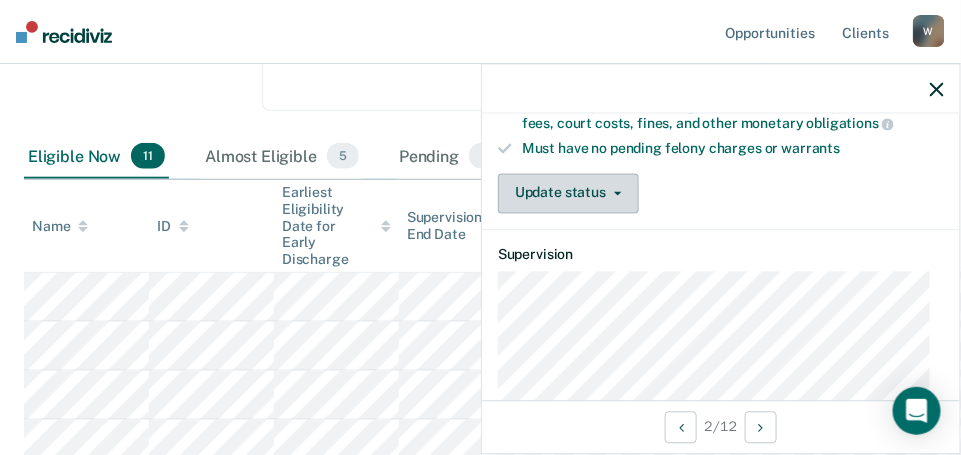 click on "Update status" at bounding box center [568, 193] 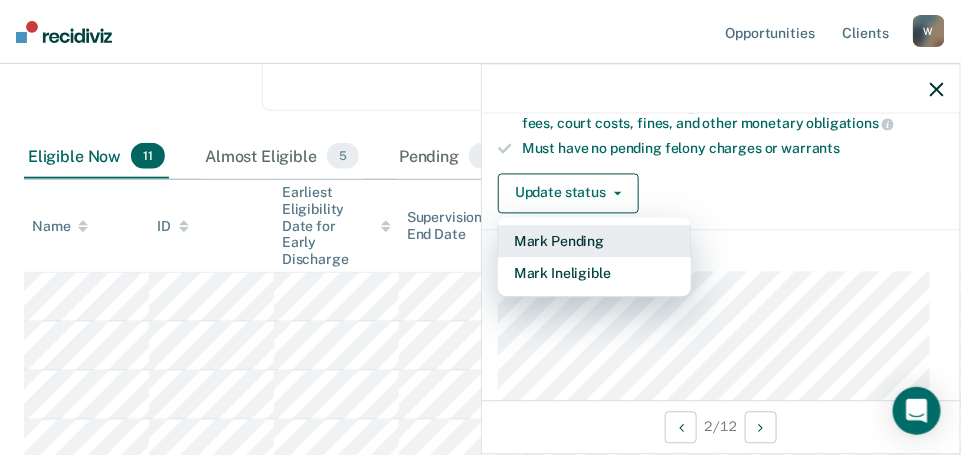 click on "Mark Pending" at bounding box center [594, 241] 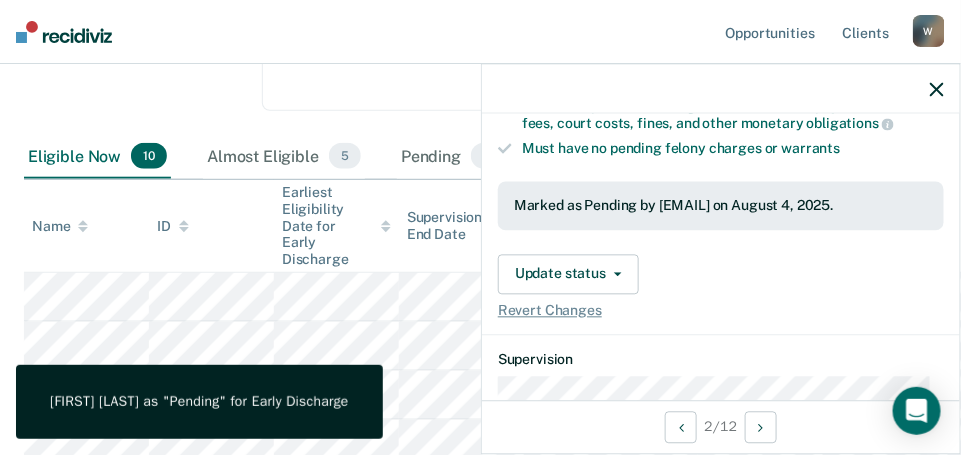 click on "Update status Revert from Pending Mark Ineligible Revert Changes" at bounding box center (721, 286) 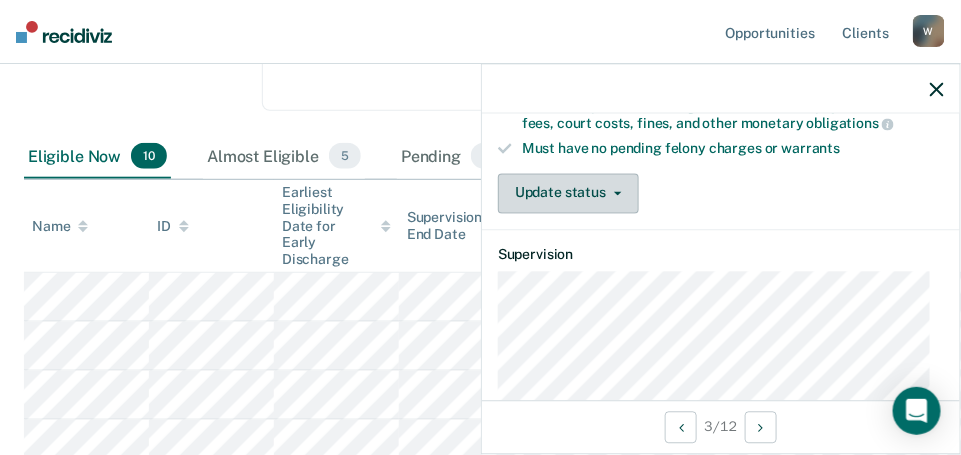 click on "Update status" at bounding box center (568, 193) 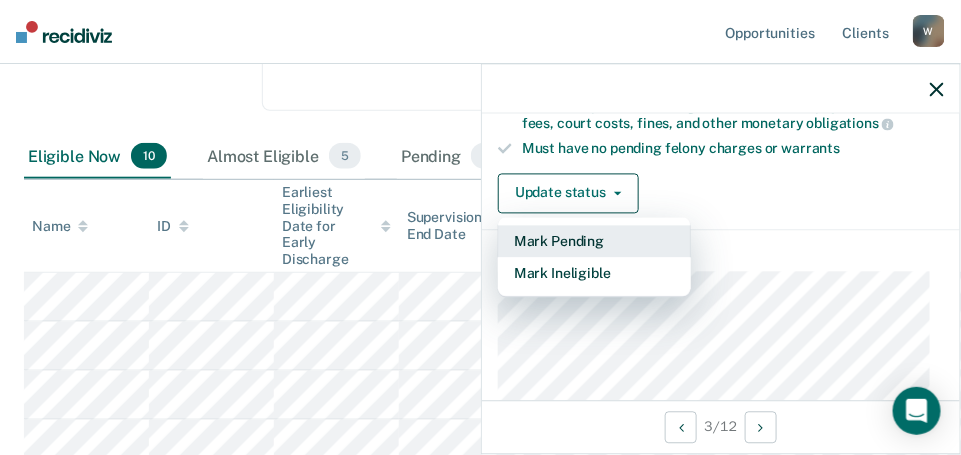 click on "Mark Pending" at bounding box center (594, 241) 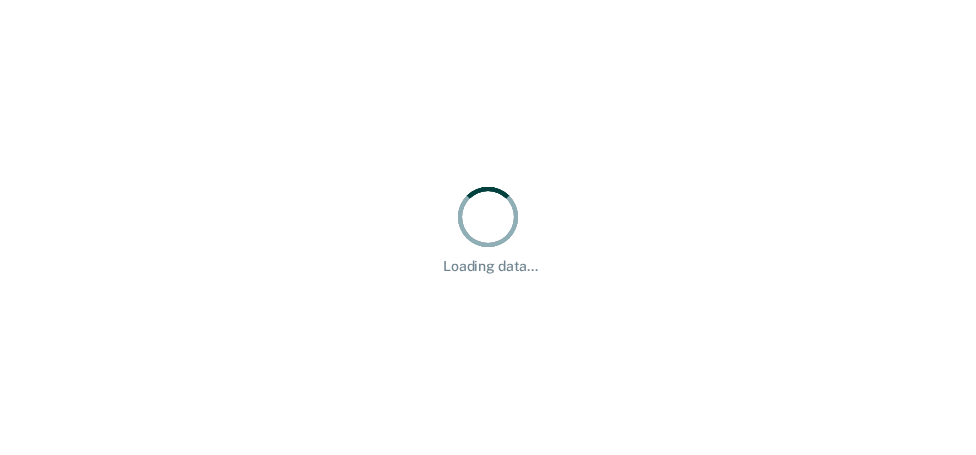 scroll, scrollTop: 0, scrollLeft: 0, axis: both 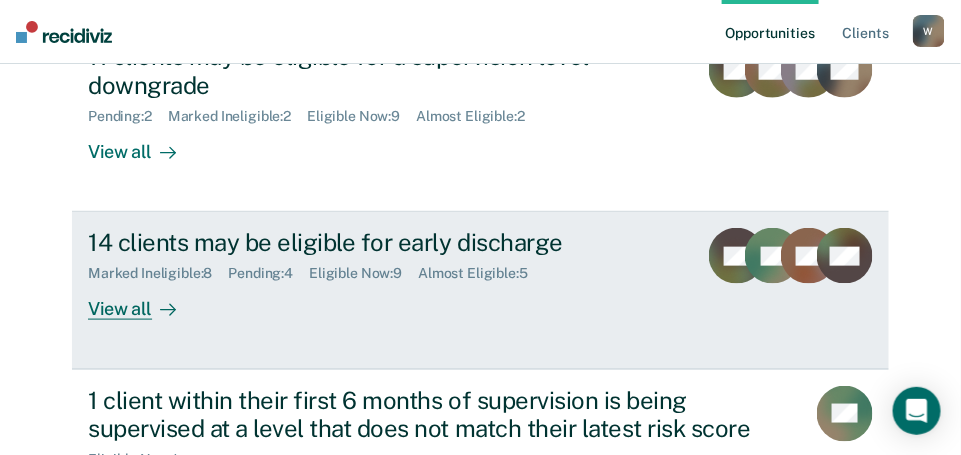 click on "View all" at bounding box center (144, 301) 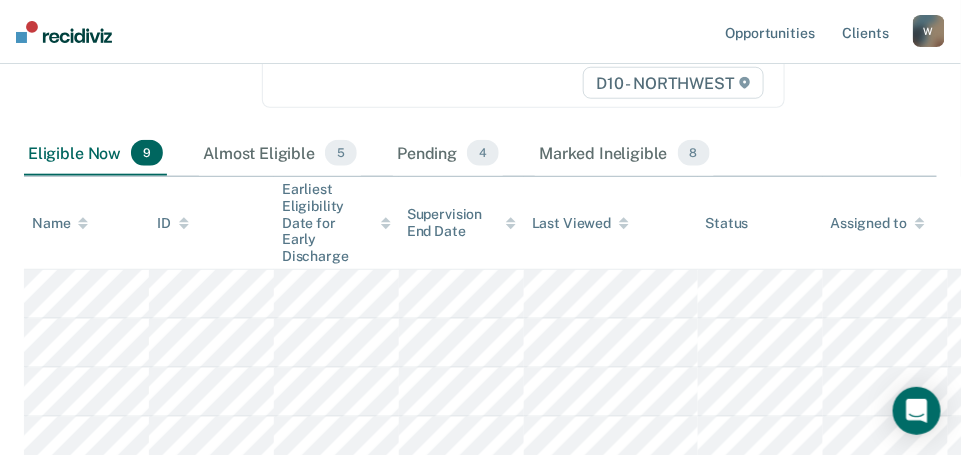 scroll, scrollTop: 382, scrollLeft: 0, axis: vertical 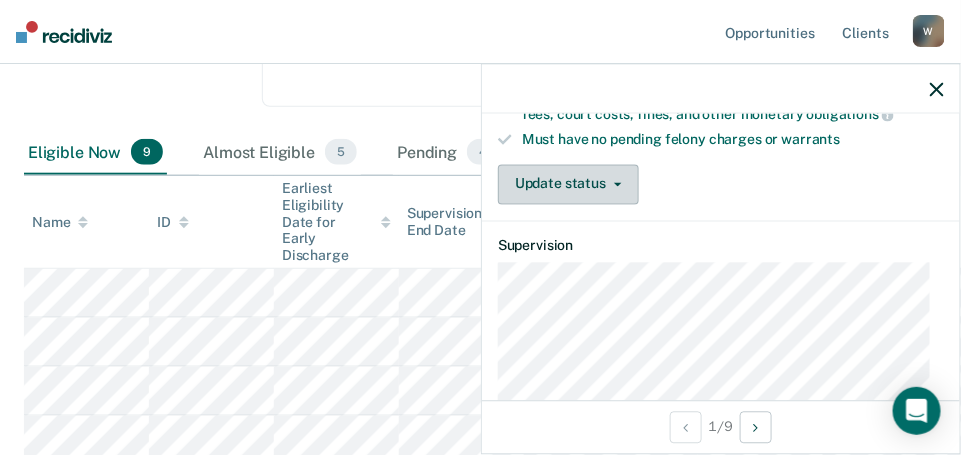 click on "Update status" at bounding box center [568, 184] 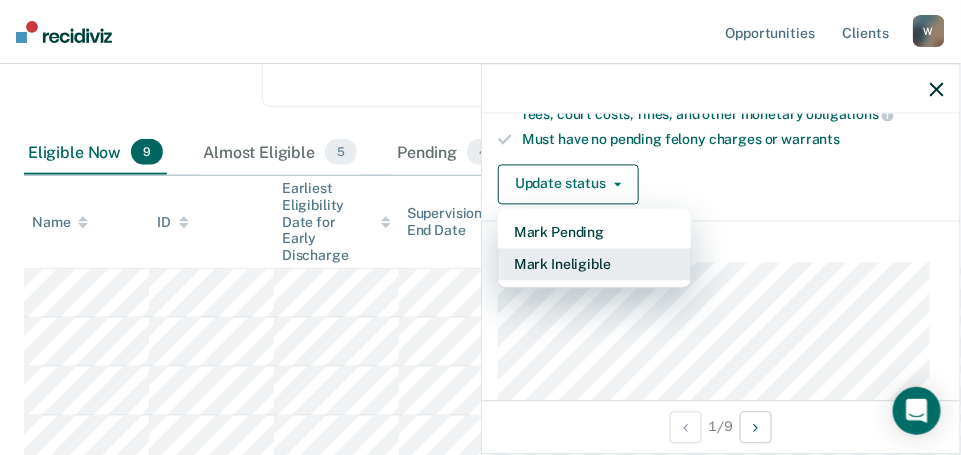 click on "Mark Ineligible" at bounding box center [594, 264] 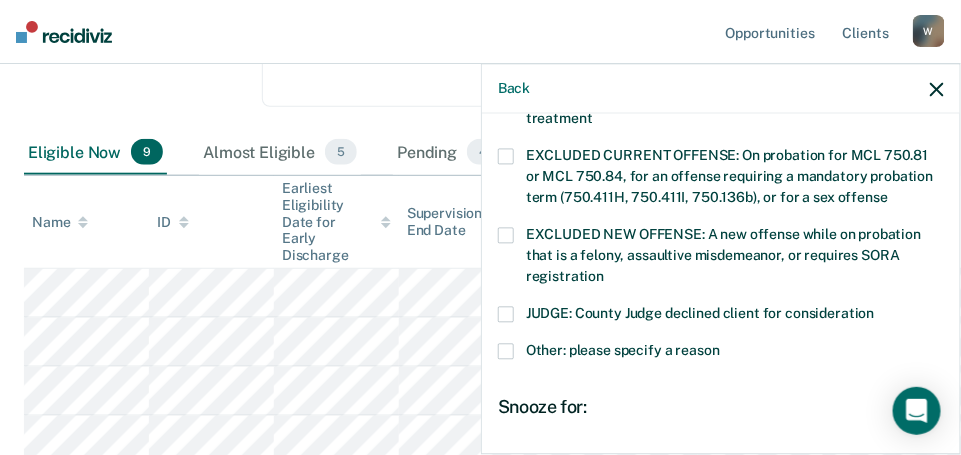 scroll, scrollTop: 760, scrollLeft: 0, axis: vertical 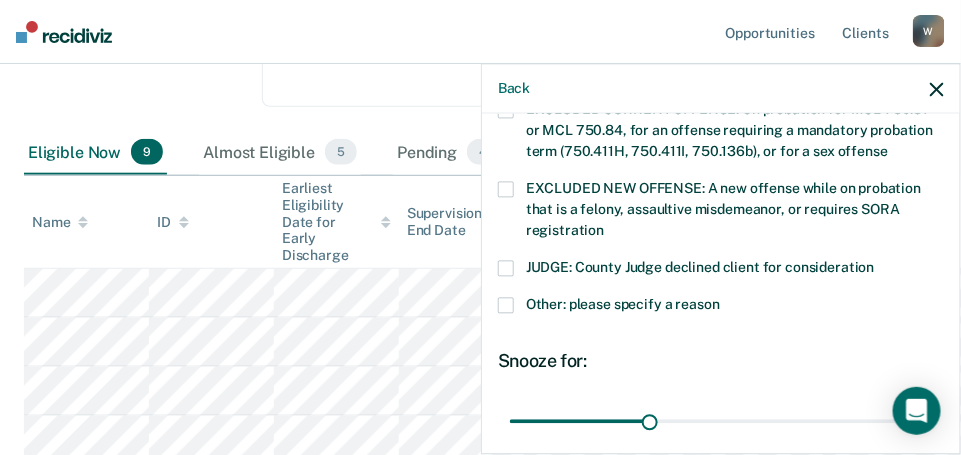 click on "Other: please specify a reason" at bounding box center [721, 308] 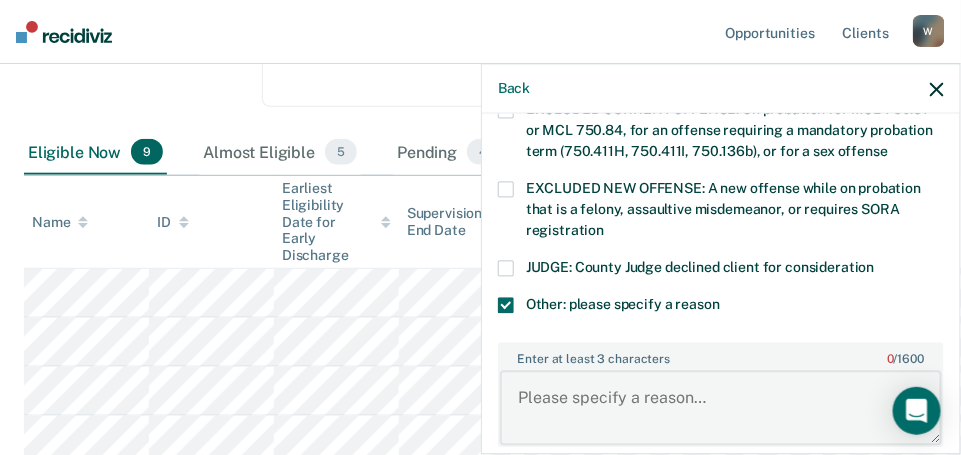 click on "Enter at least 3 characters 0  /  1600" at bounding box center [721, 408] 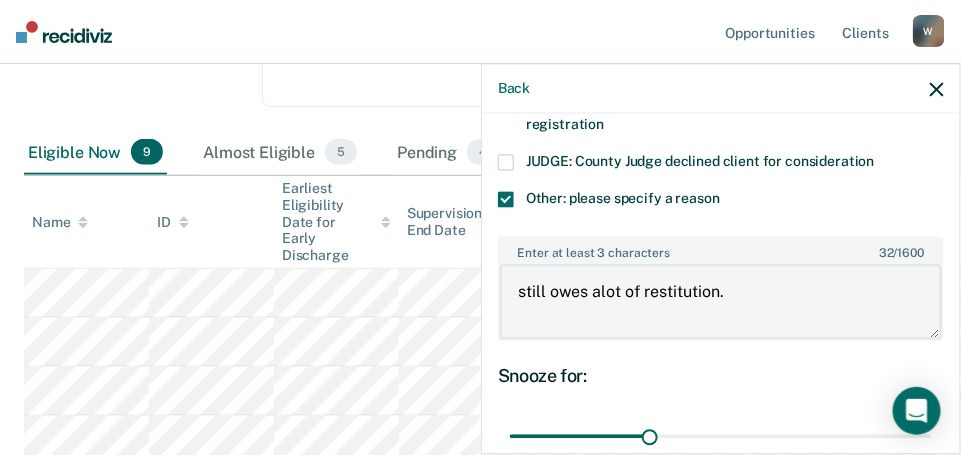 scroll, scrollTop: 867, scrollLeft: 0, axis: vertical 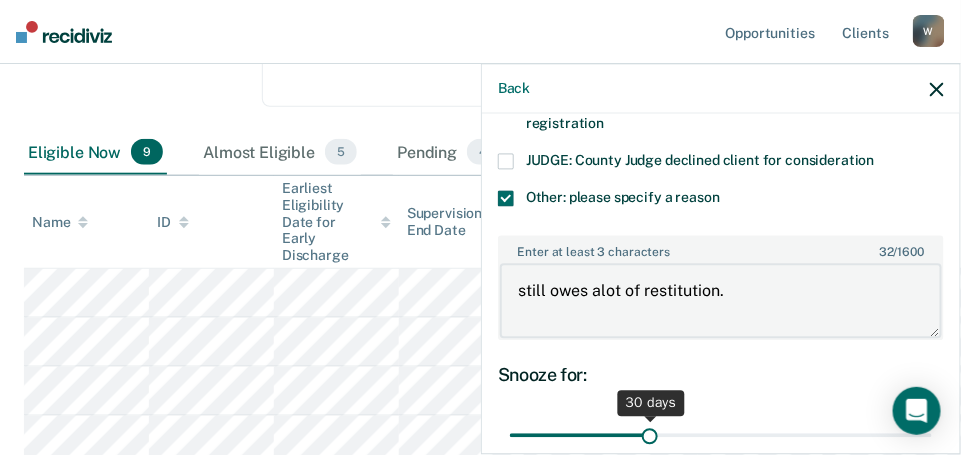 type on "still owes alot of restitution." 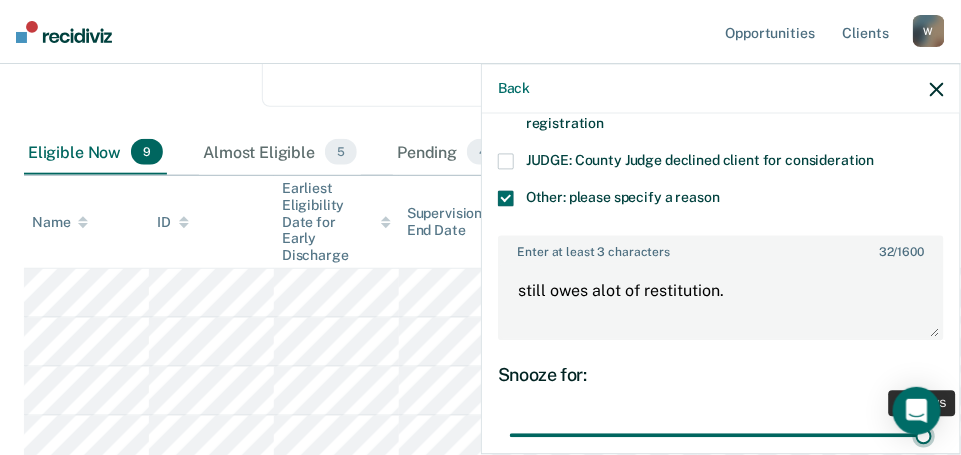 drag, startPoint x: 649, startPoint y: 427, endPoint x: 979, endPoint y: 422, distance: 330.03787 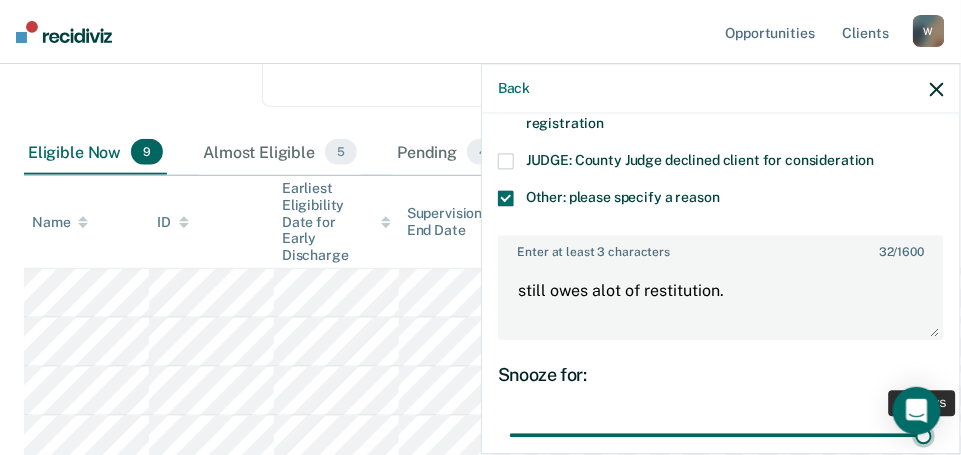 click at bounding box center [721, 435] 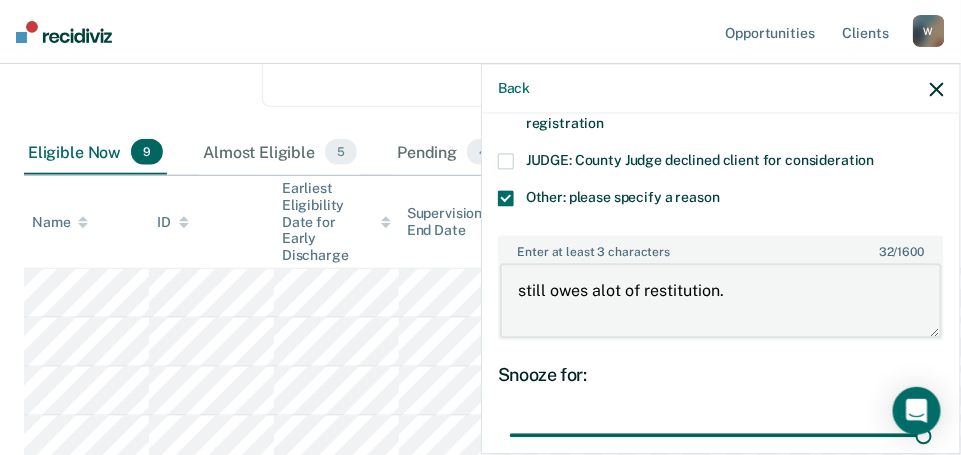 click on "still owes alot of restitution." at bounding box center [721, 301] 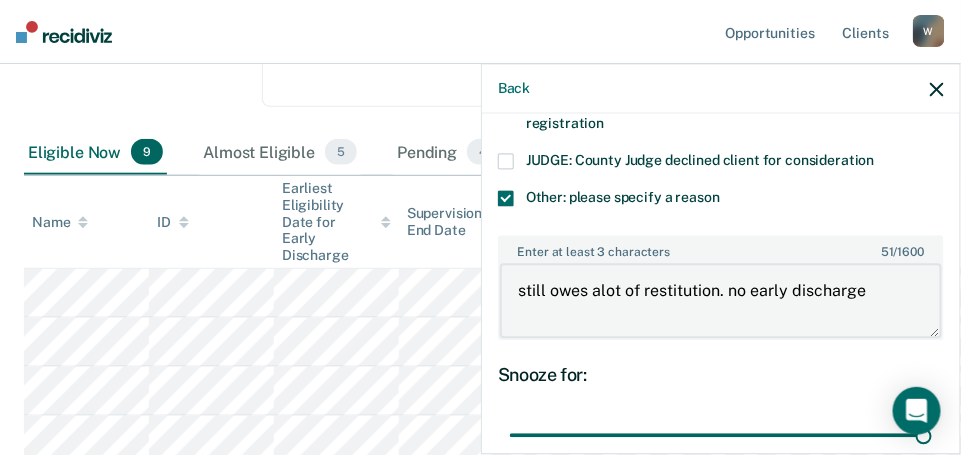 scroll, scrollTop: 1055, scrollLeft: 0, axis: vertical 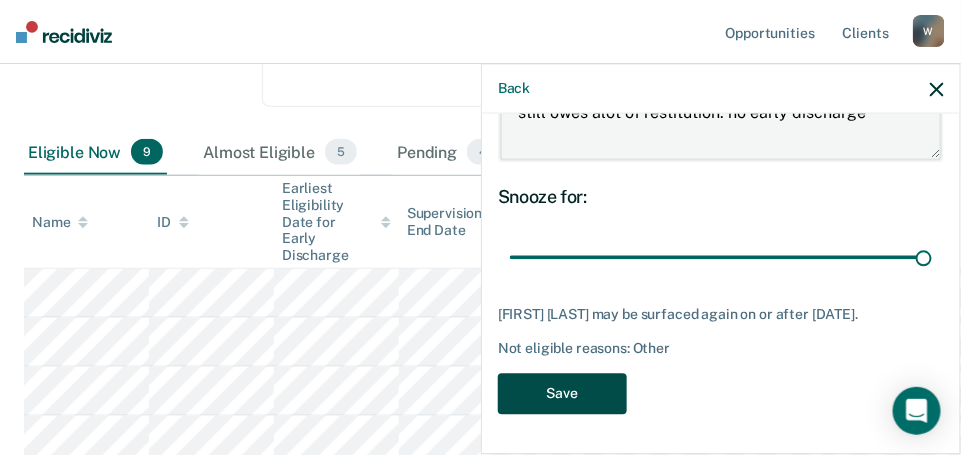 type on "still owes alot of restitution. no early discharge" 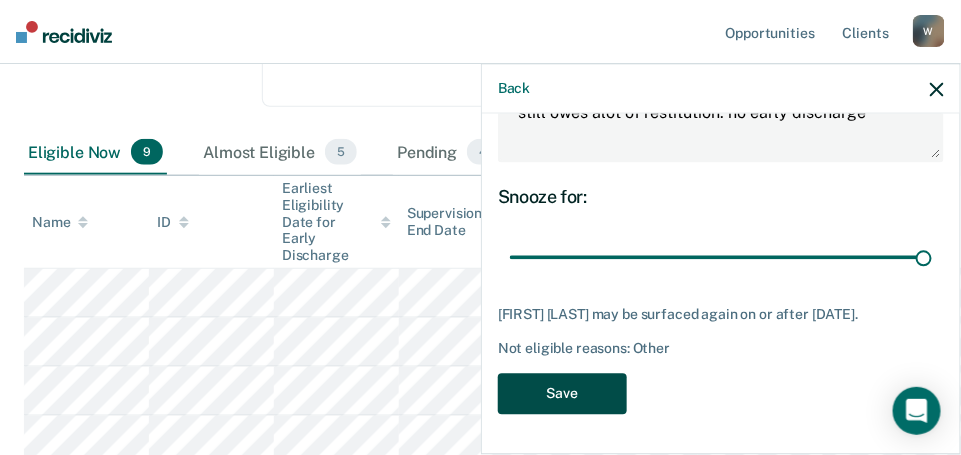 click on "Save" at bounding box center (562, 393) 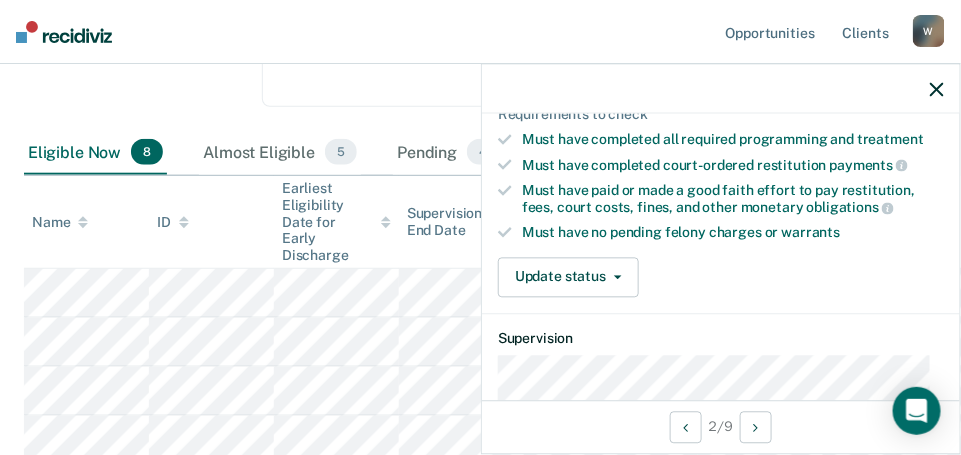 scroll, scrollTop: 332, scrollLeft: 0, axis: vertical 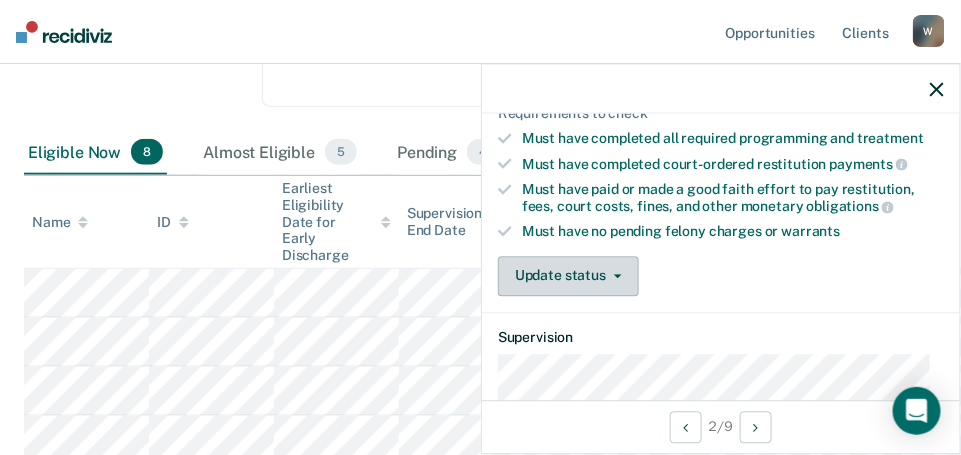 click on "Update status" at bounding box center (568, 276) 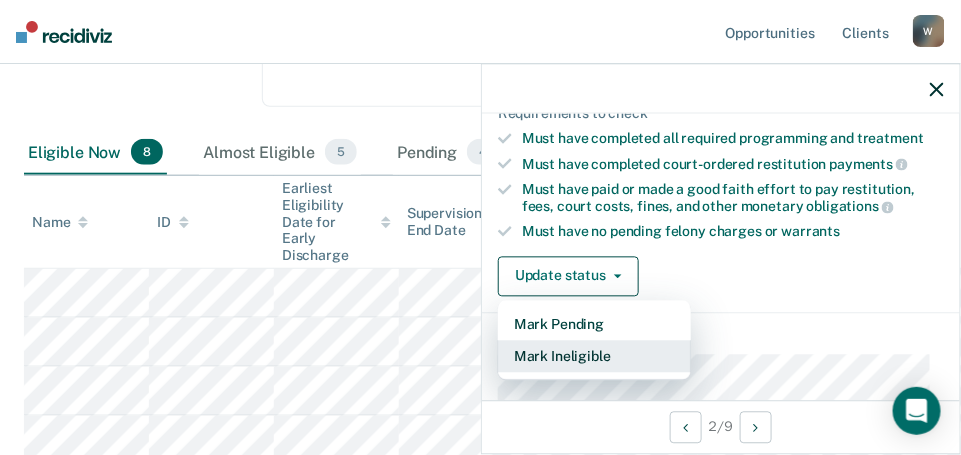 click on "Mark Ineligible" at bounding box center (594, 356) 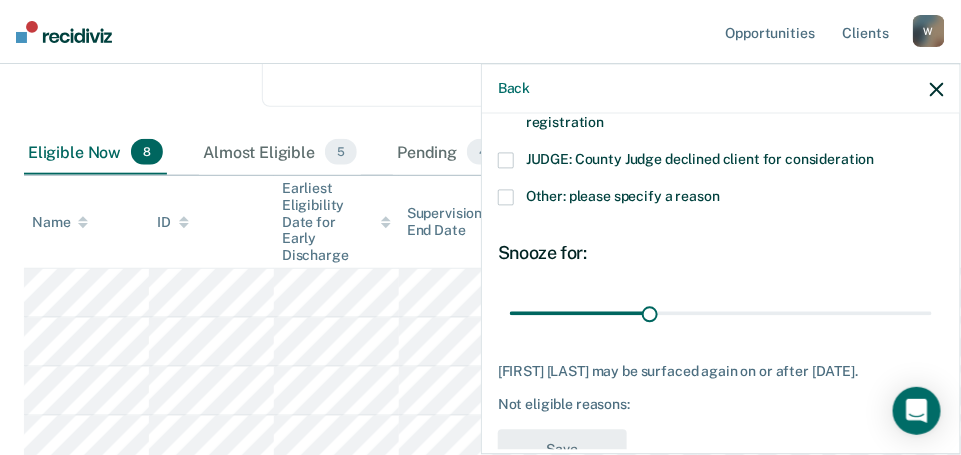 scroll, scrollTop: 869, scrollLeft: 0, axis: vertical 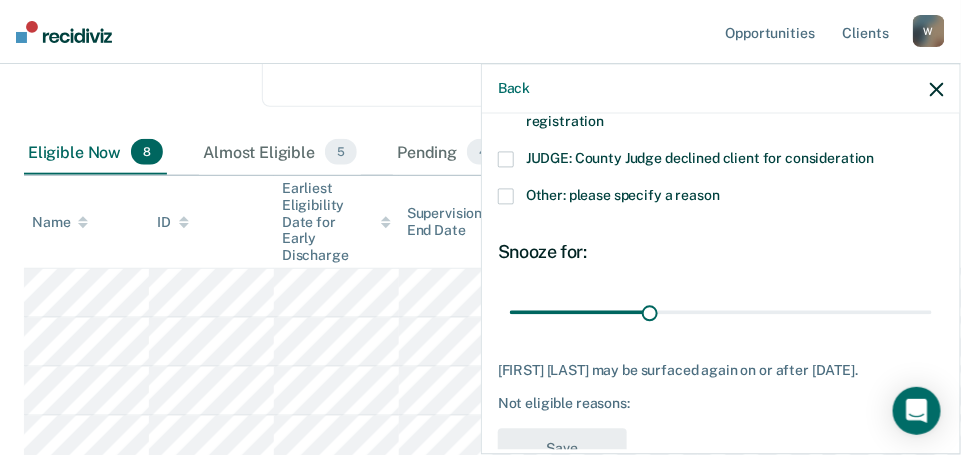 click at bounding box center [506, 197] 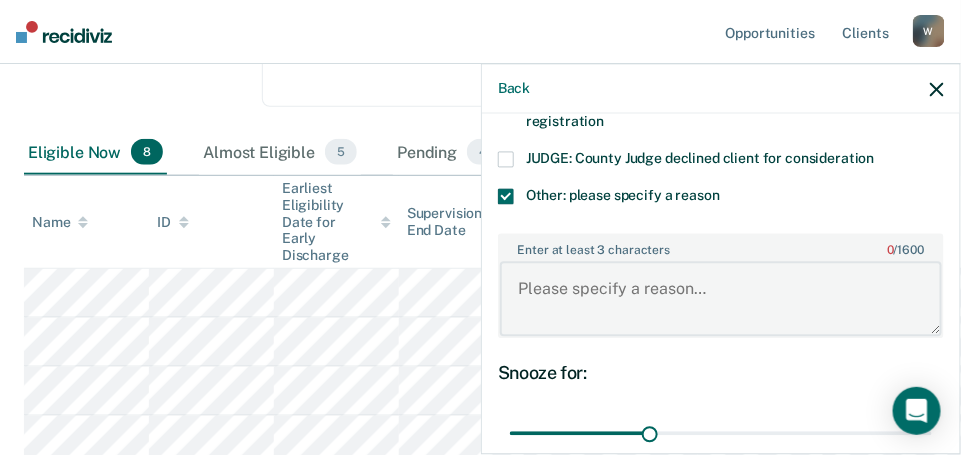 click on "Enter at least 3 characters 0  /  1600" at bounding box center (721, 299) 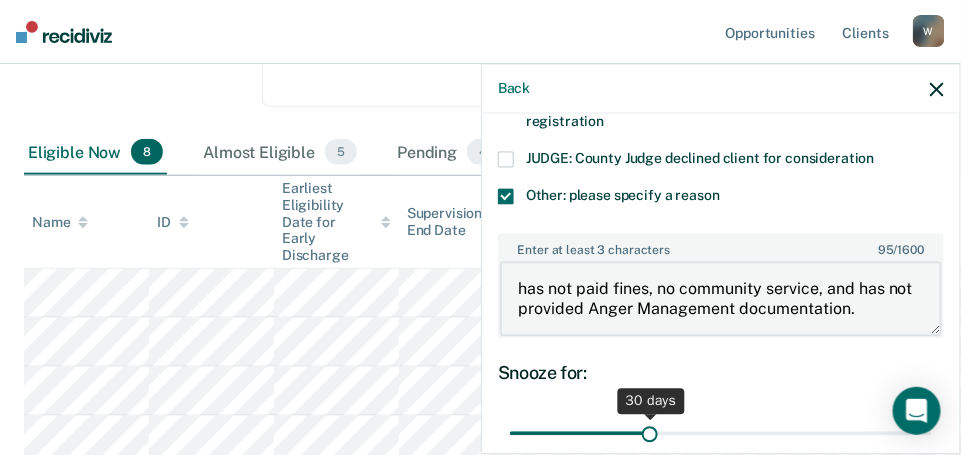 type on "has not paid fines, no community service, and has not provided Anger Management documentation." 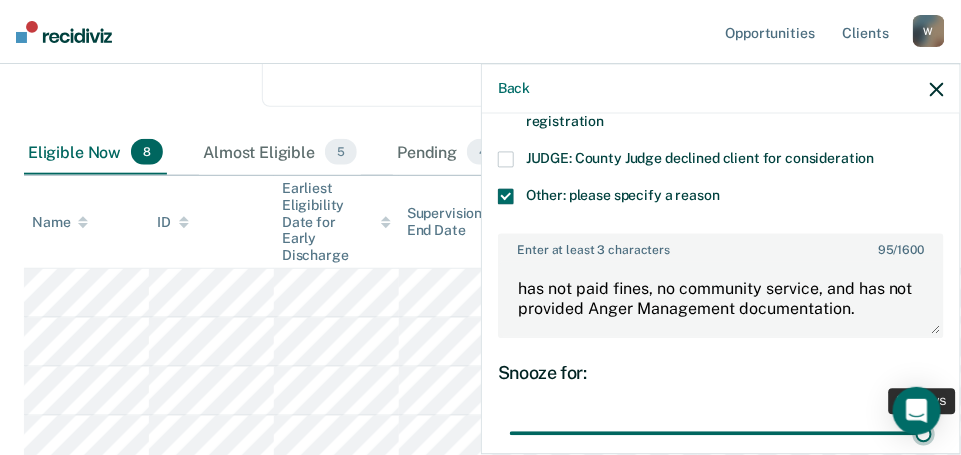 drag, startPoint x: 641, startPoint y: 430, endPoint x: 979, endPoint y: 386, distance: 340.85187 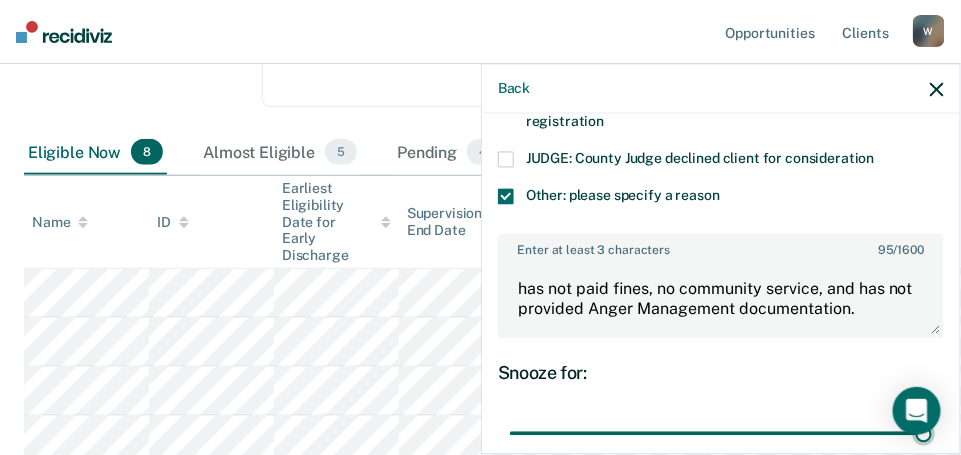 scroll, scrollTop: 1055, scrollLeft: 0, axis: vertical 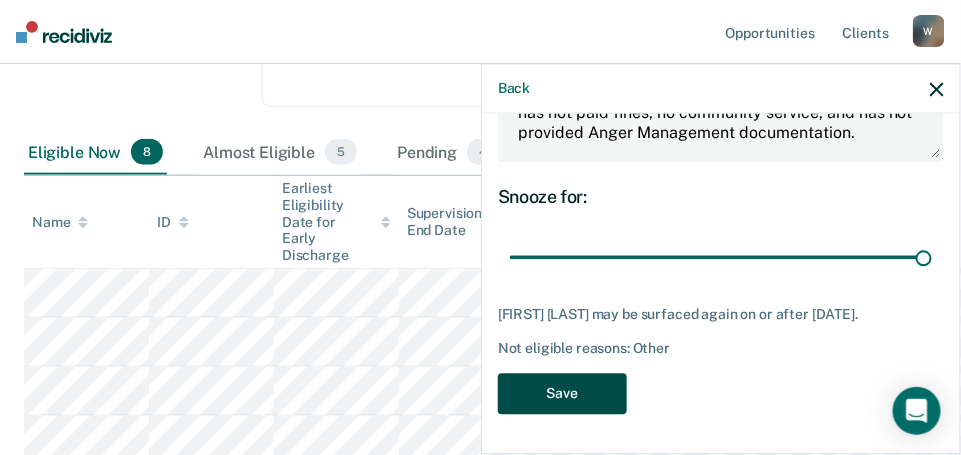 click on "Save" at bounding box center [562, 393] 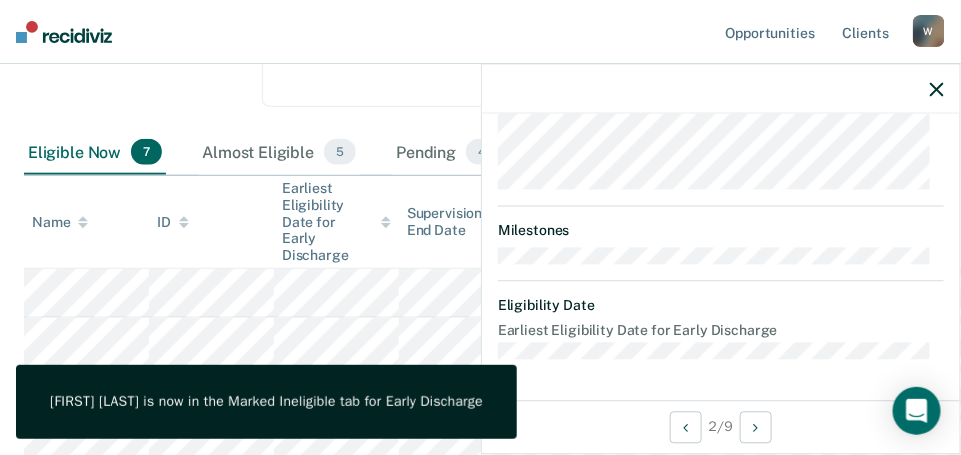 scroll, scrollTop: 883, scrollLeft: 0, axis: vertical 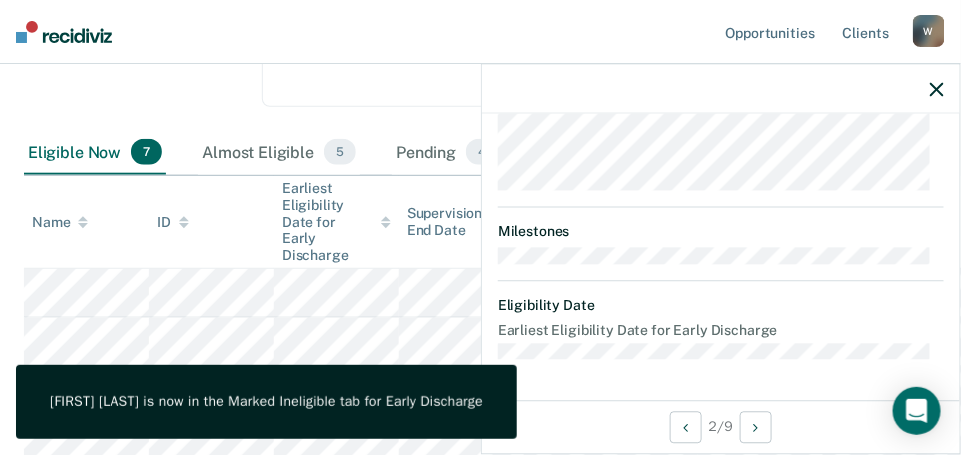click 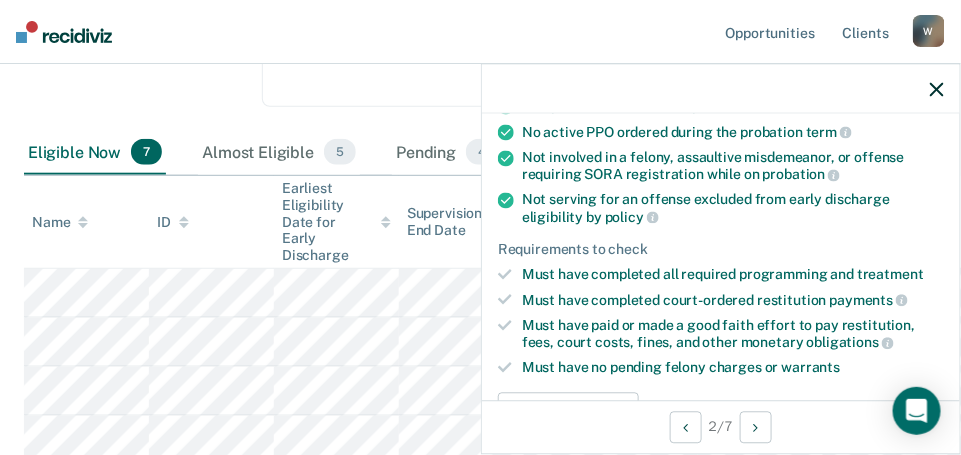 scroll, scrollTop: 310, scrollLeft: 0, axis: vertical 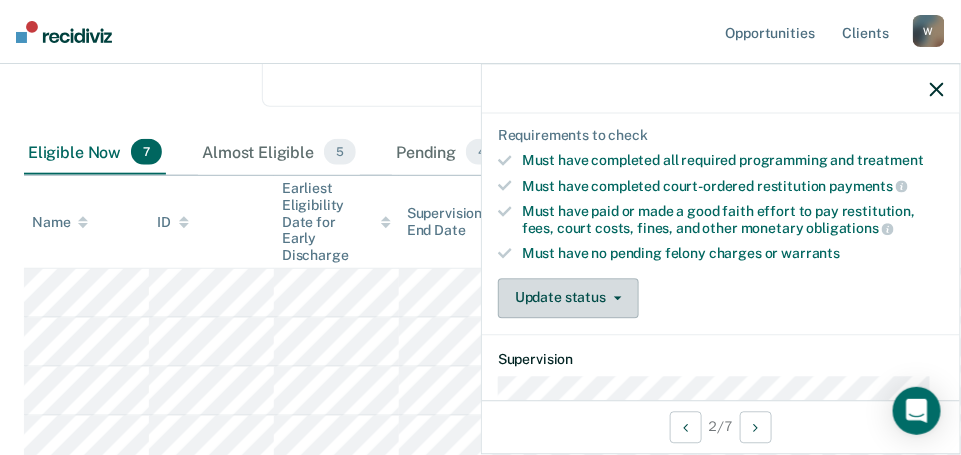 click on "Update status" at bounding box center (568, 298) 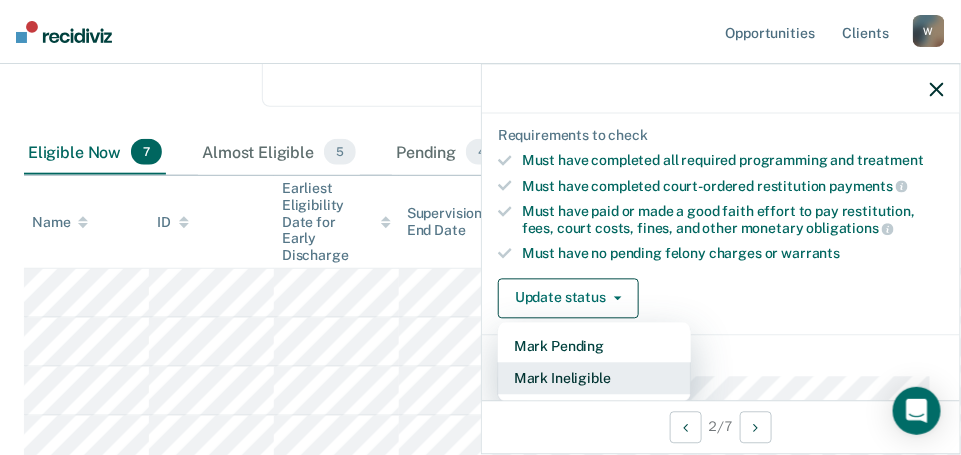 click on "Mark Ineligible" at bounding box center (594, 378) 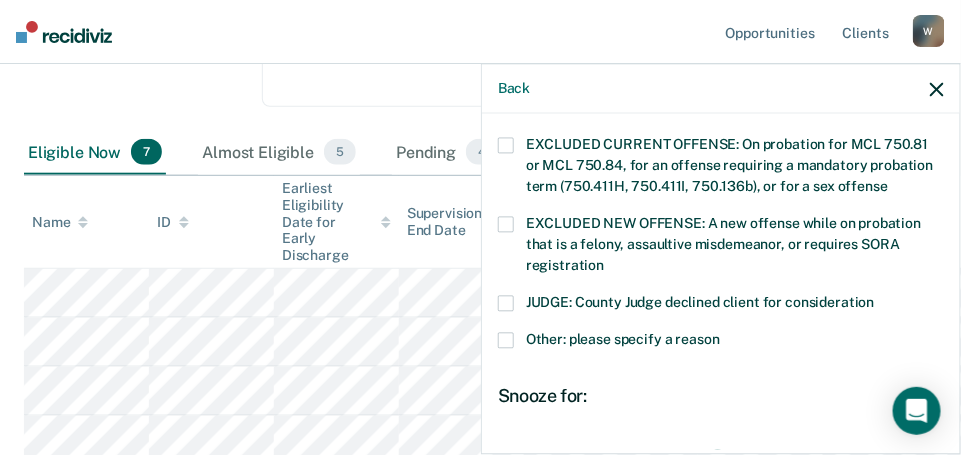 scroll, scrollTop: 750, scrollLeft: 0, axis: vertical 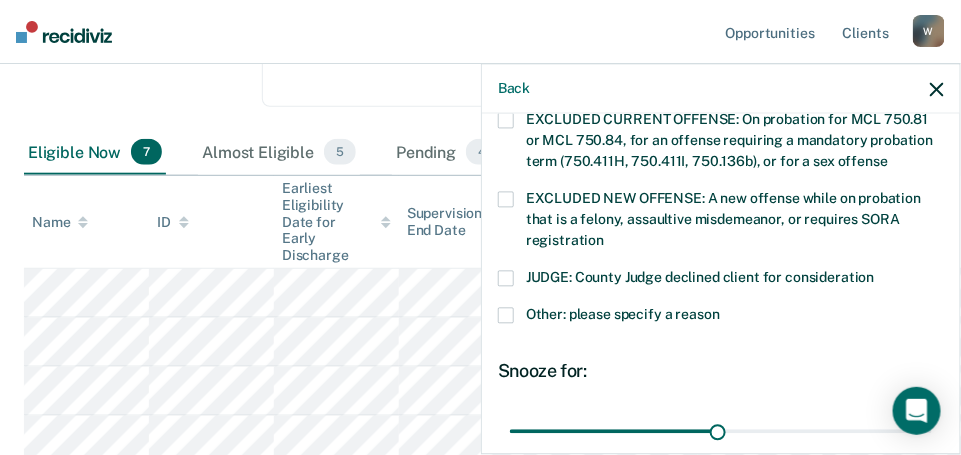 click at bounding box center (506, 316) 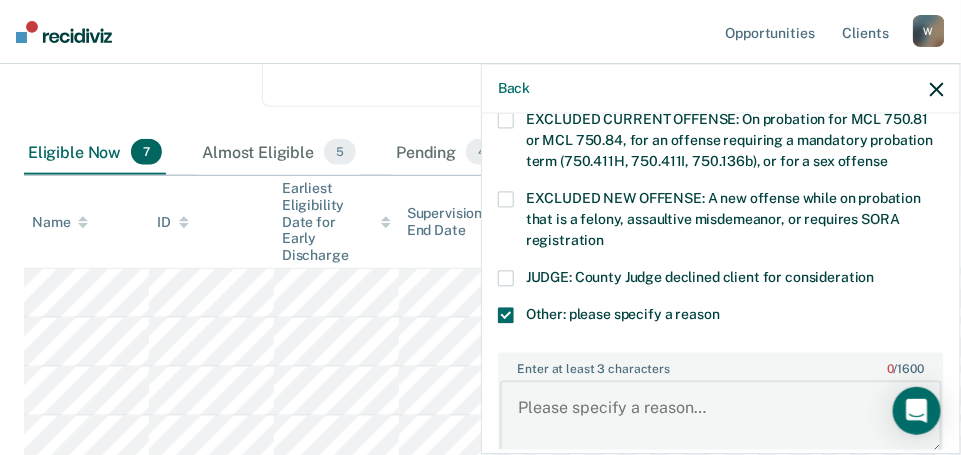 click on "Enter at least 3 characters 0  /  1600" at bounding box center [721, 418] 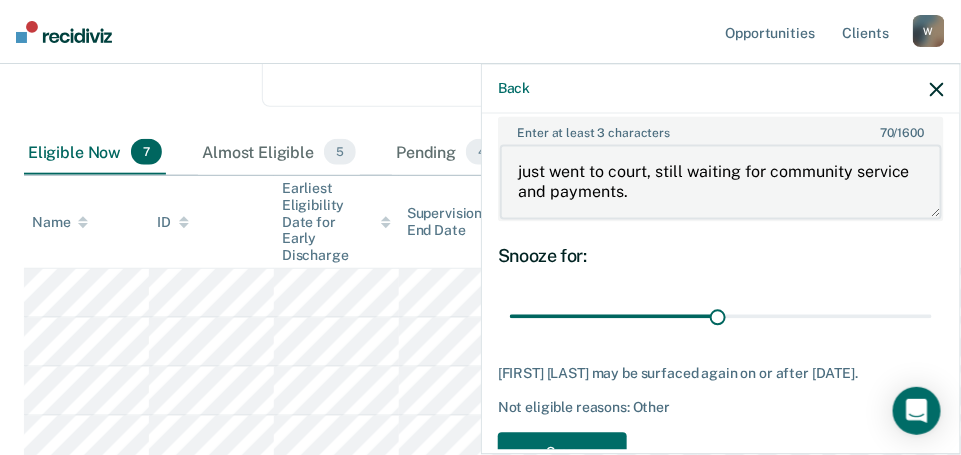 scroll, scrollTop: 989, scrollLeft: 0, axis: vertical 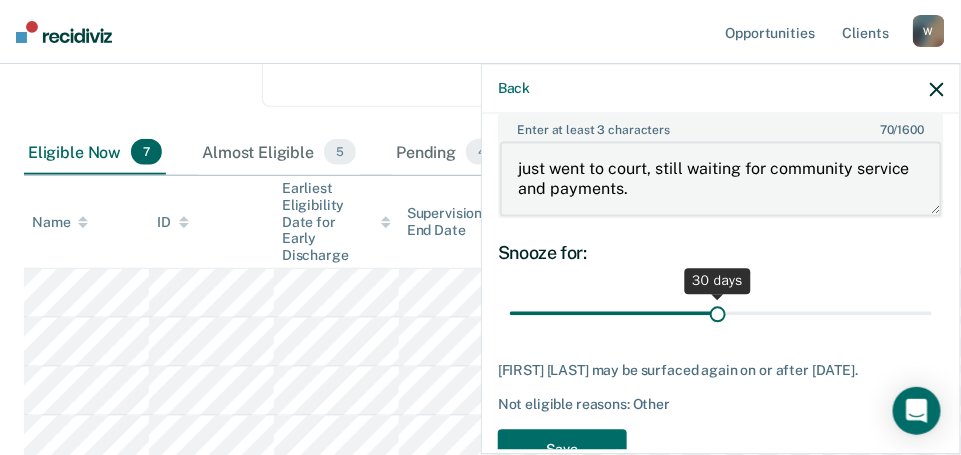 type on "just went to court, still waiting for community service and payments." 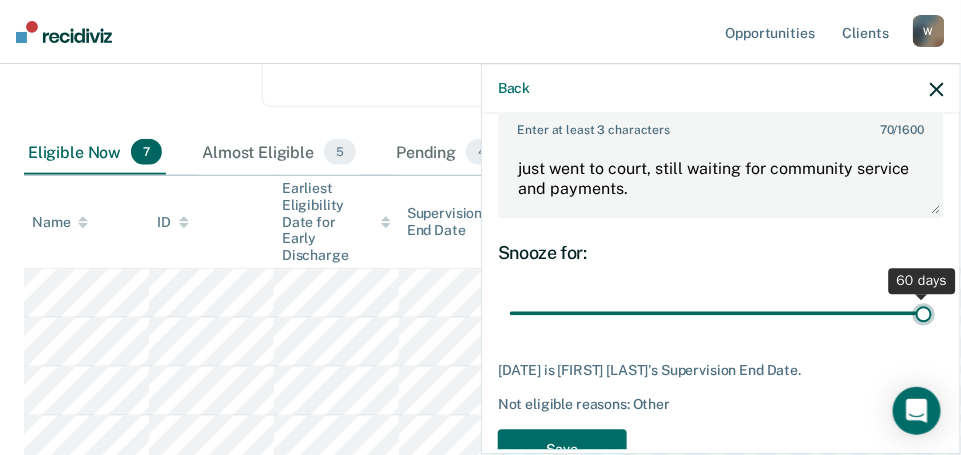 drag, startPoint x: 712, startPoint y: 307, endPoint x: 979, endPoint y: 290, distance: 267.54065 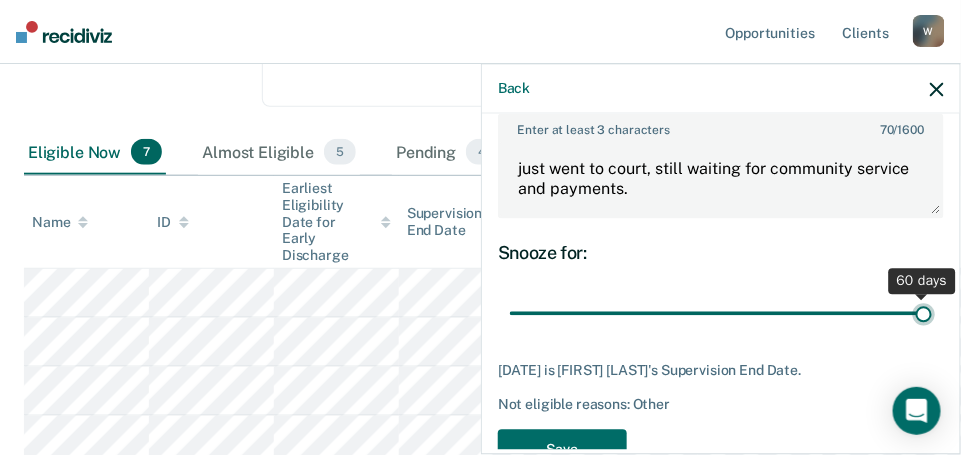 click at bounding box center [721, 313] 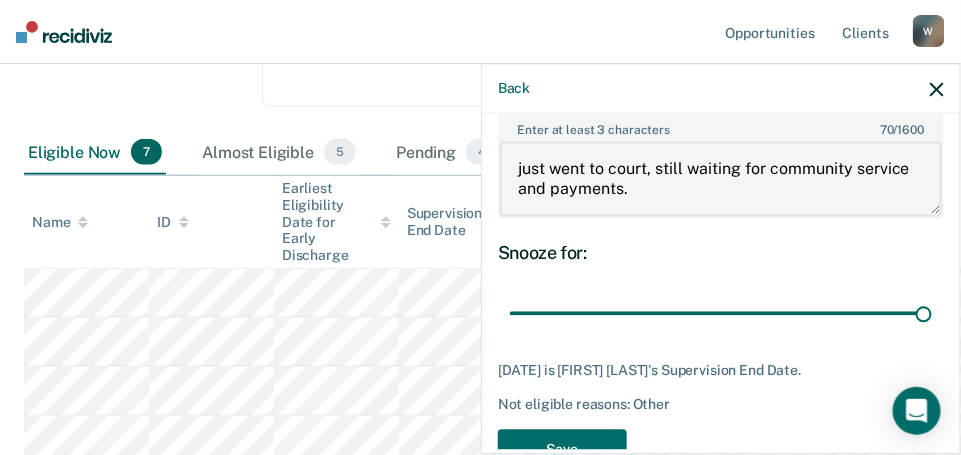 click on "just went to court, still waiting for community service and payments." at bounding box center [721, 179] 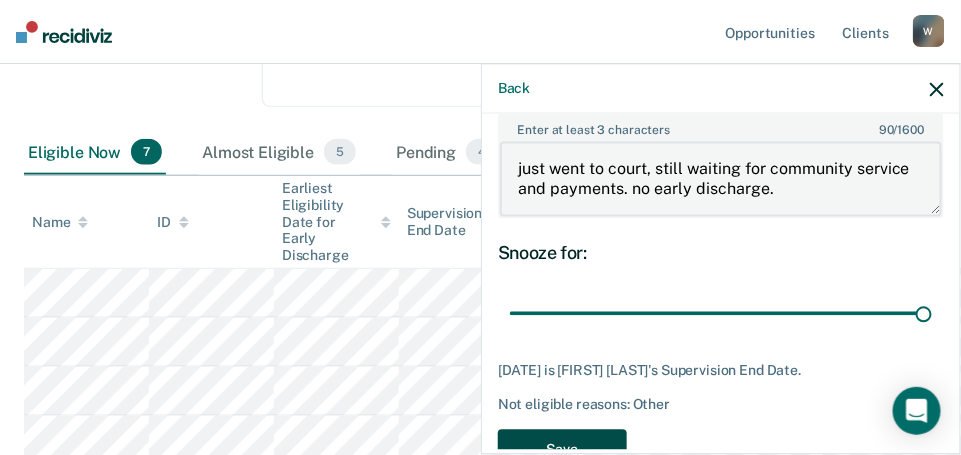 type on "just went to court, still waiting for community service and payments. no early discharge." 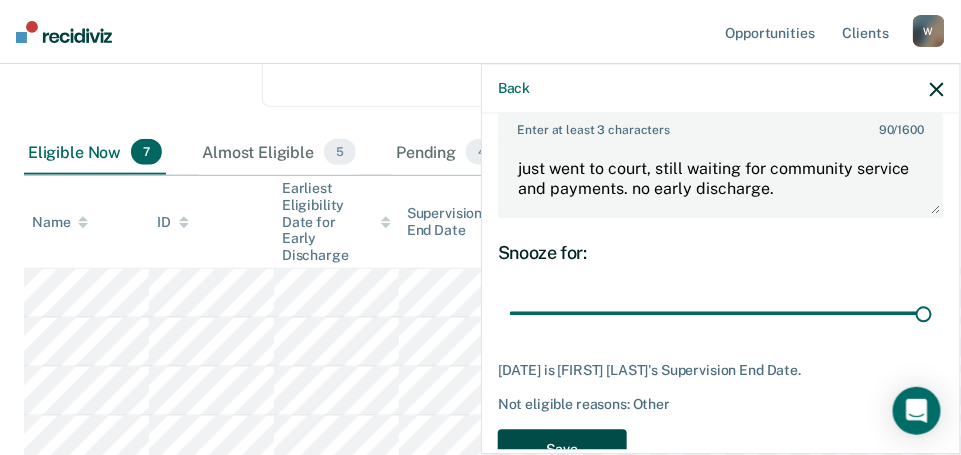 click on "Save" at bounding box center [562, 449] 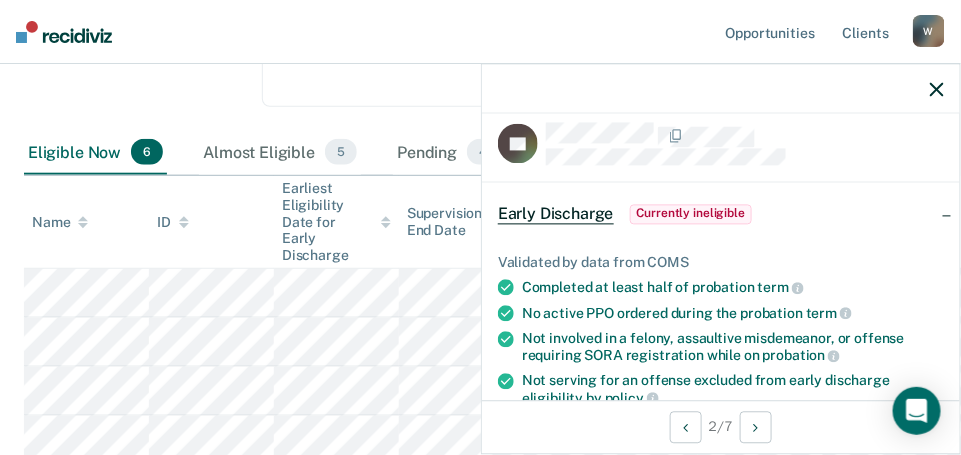 scroll, scrollTop: 0, scrollLeft: 0, axis: both 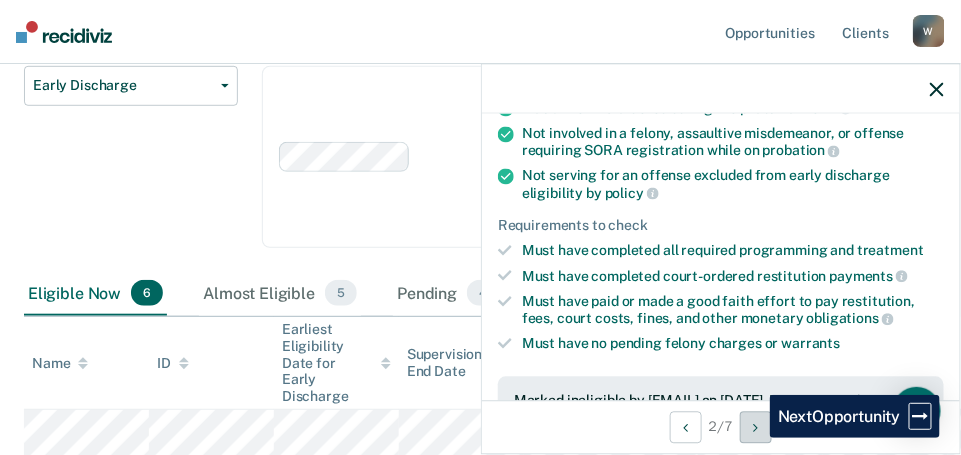 click at bounding box center (756, 427) 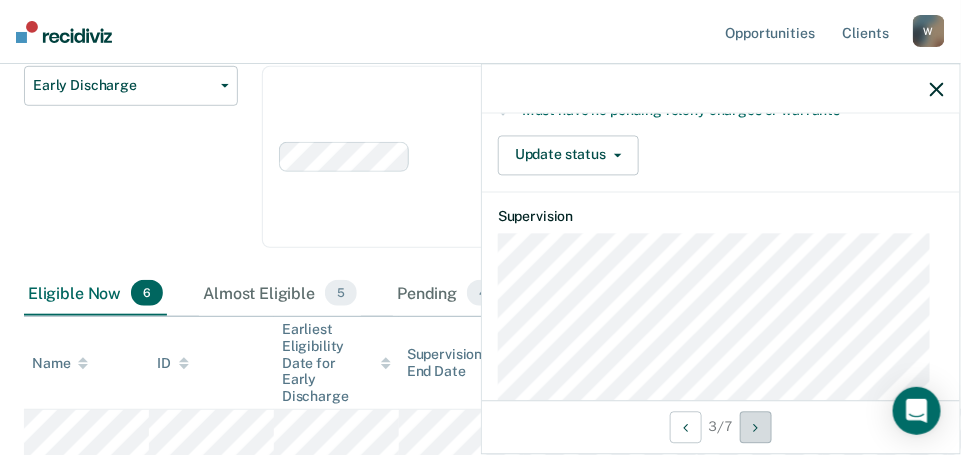 scroll, scrollTop: 661, scrollLeft: 0, axis: vertical 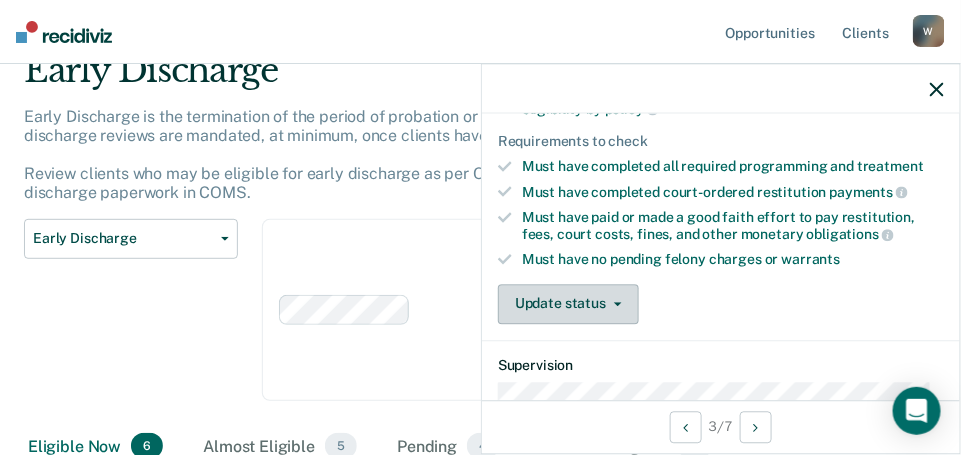 click on "Update status" at bounding box center [568, 304] 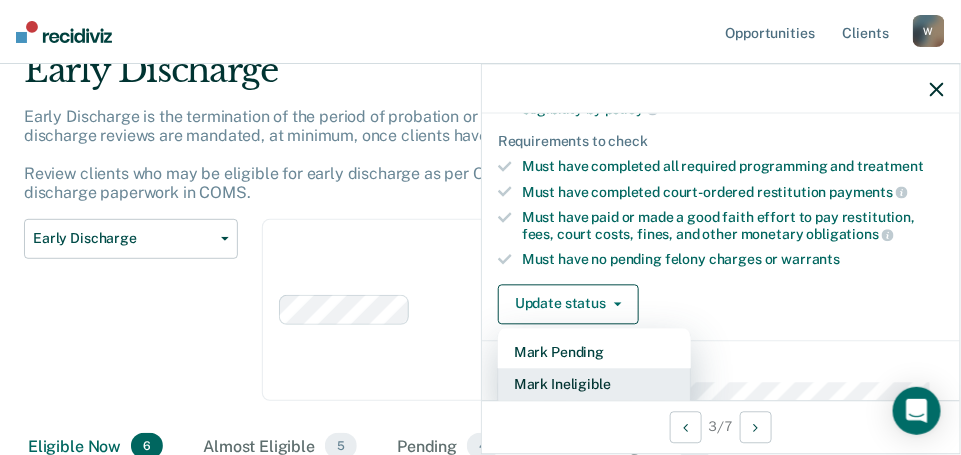 click on "Mark Ineligible" at bounding box center (594, 384) 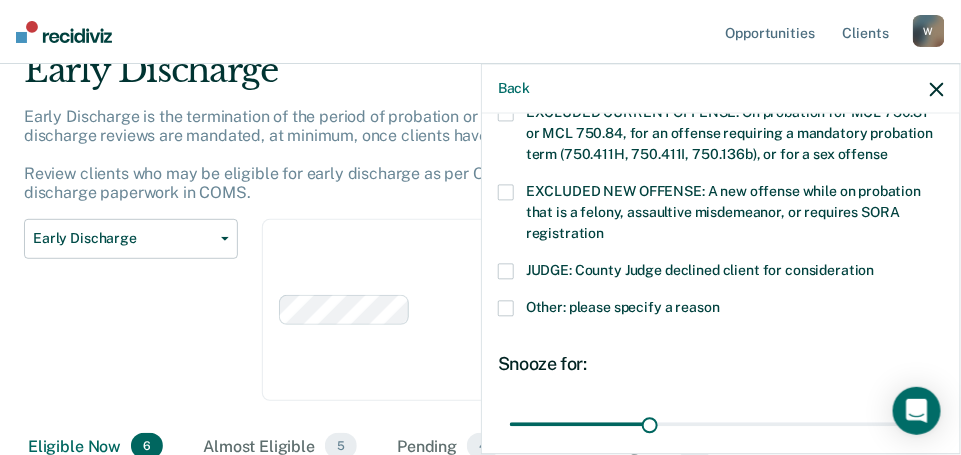 scroll, scrollTop: 856, scrollLeft: 0, axis: vertical 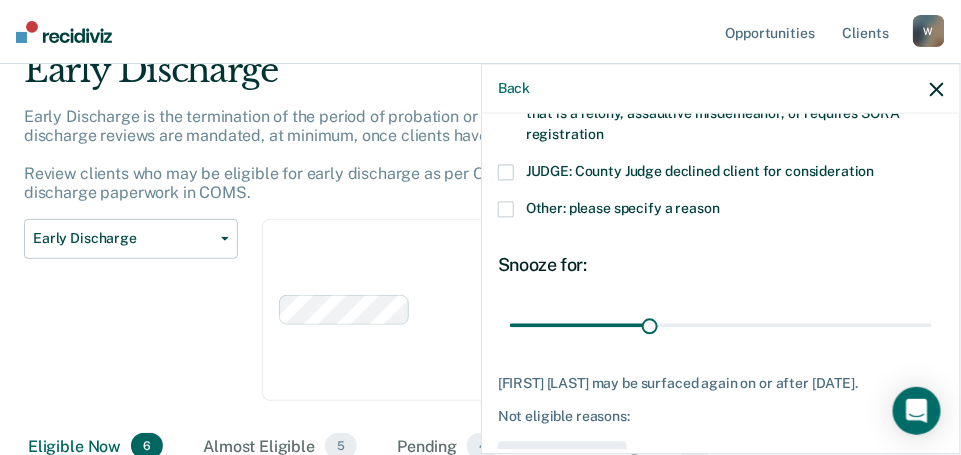 click on "JUDGE: County Judge declined client for consideration" at bounding box center (721, 183) 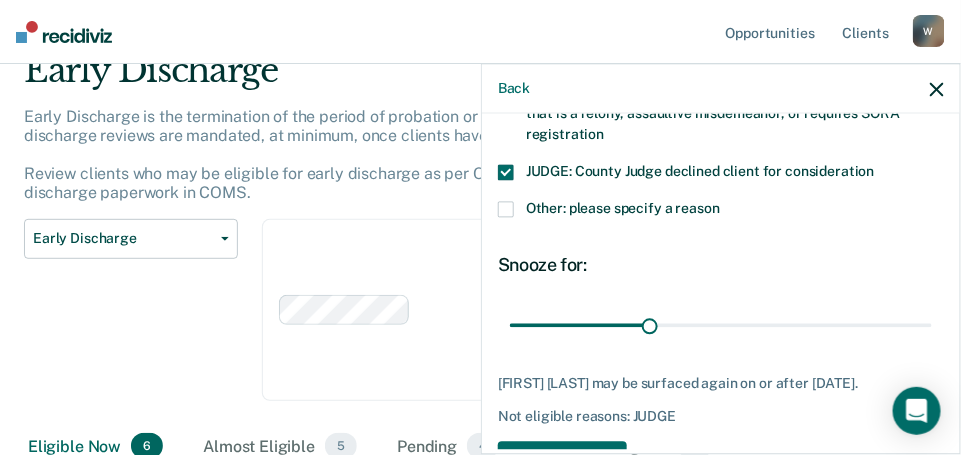 click at bounding box center (506, 210) 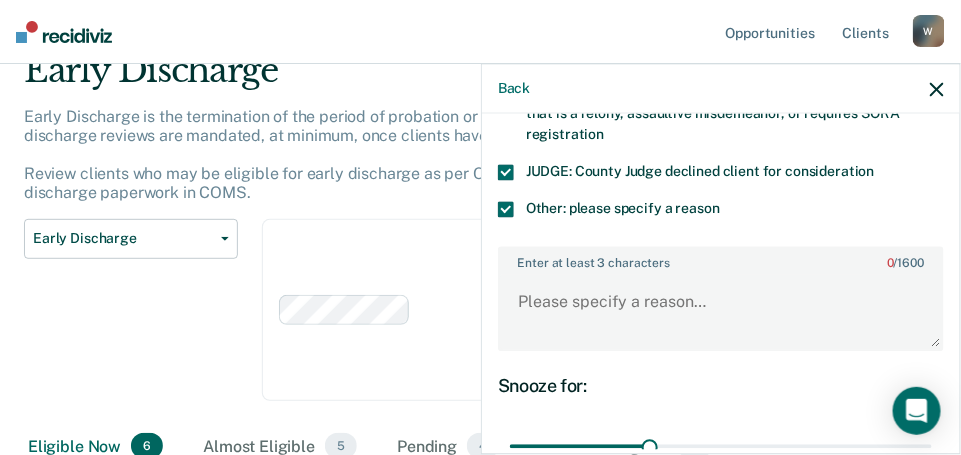 click at bounding box center [506, 173] 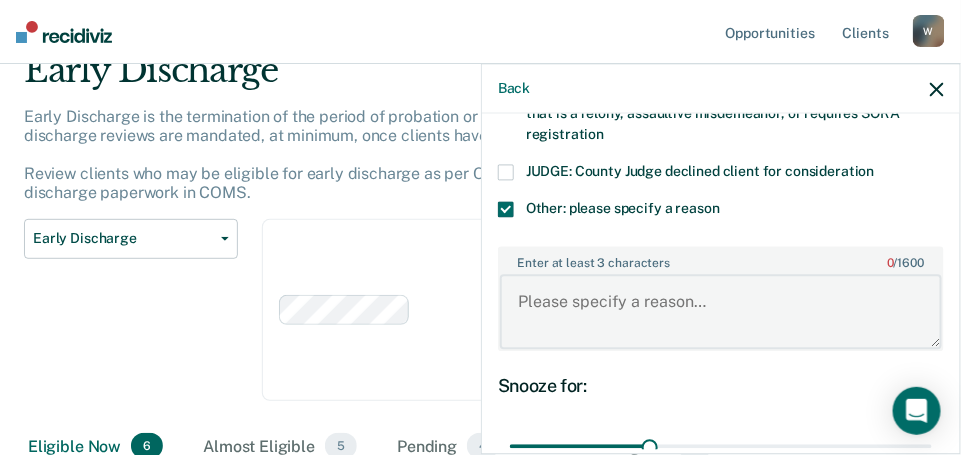 click on "Enter at least 3 characters 0  /  1600" at bounding box center [721, 312] 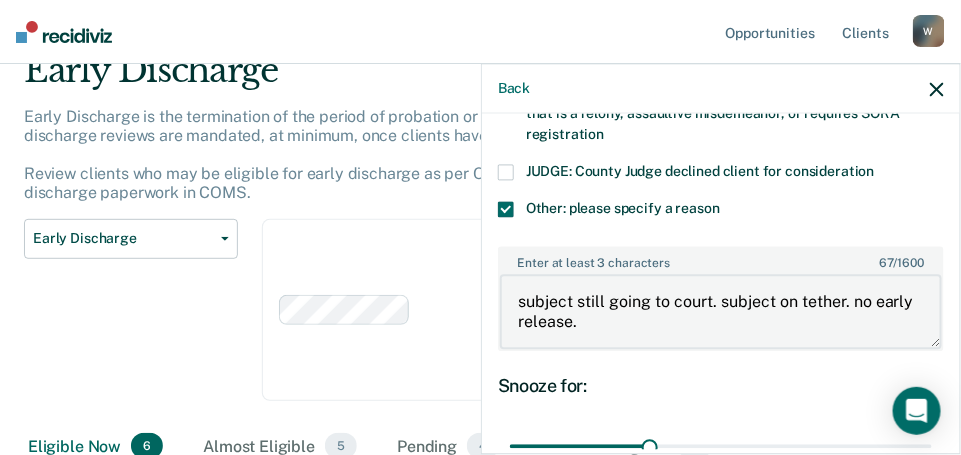 scroll, scrollTop: 958, scrollLeft: 0, axis: vertical 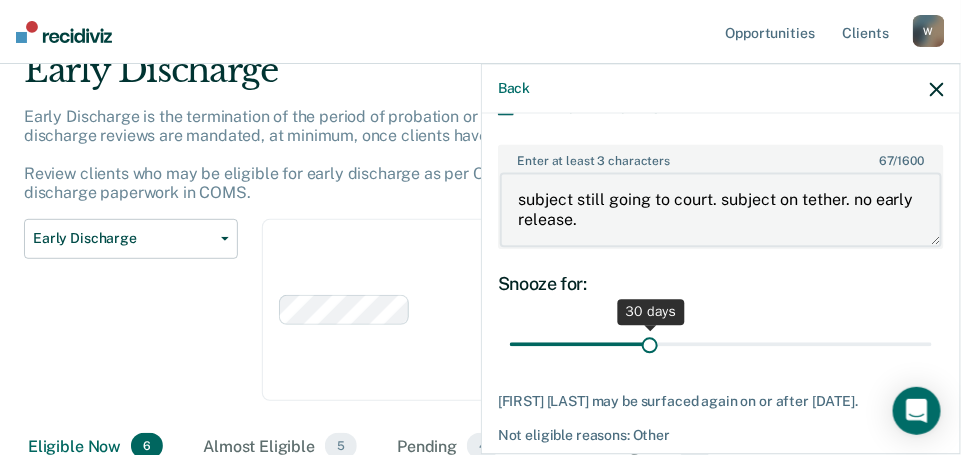 type on "subject still going to court. subject on tether. no early release." 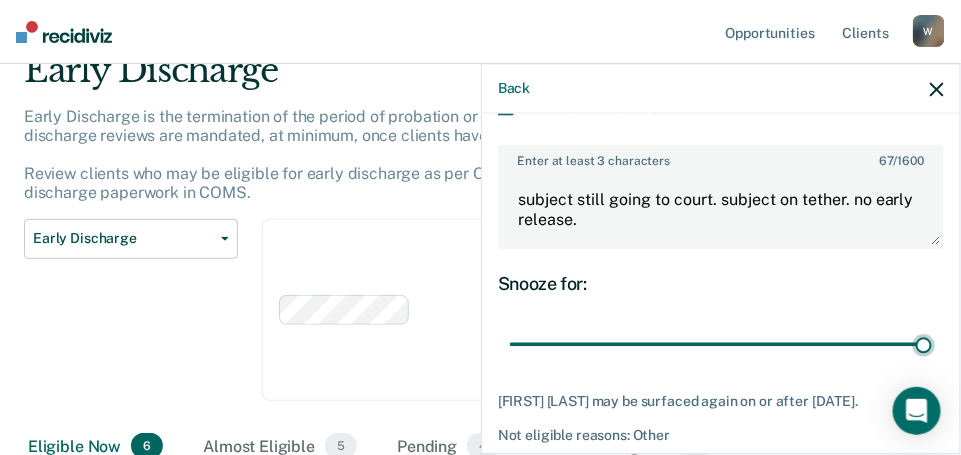 drag, startPoint x: 651, startPoint y: 341, endPoint x: 975, endPoint y: 341, distance: 324 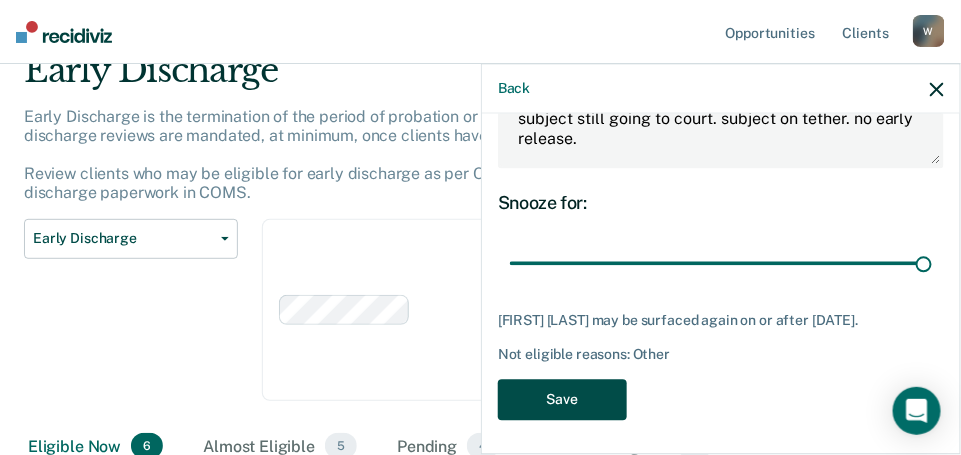 click on "Save" at bounding box center (562, 399) 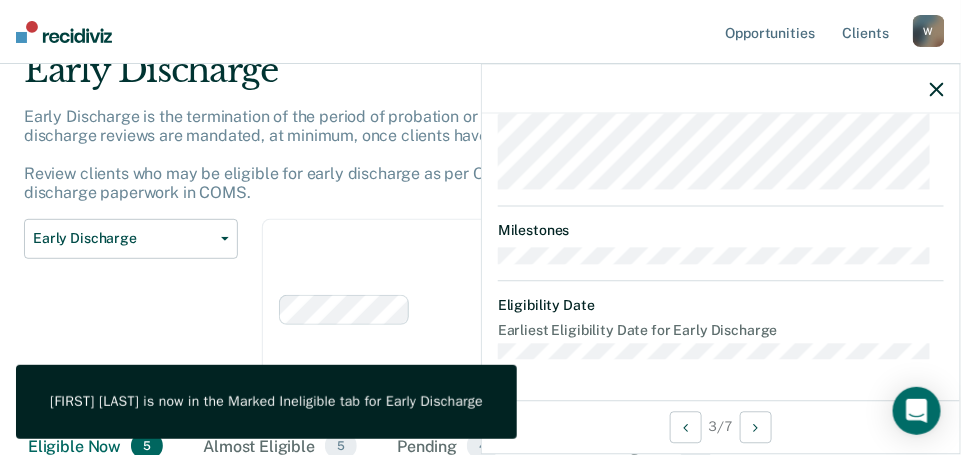 scroll, scrollTop: 883, scrollLeft: 0, axis: vertical 